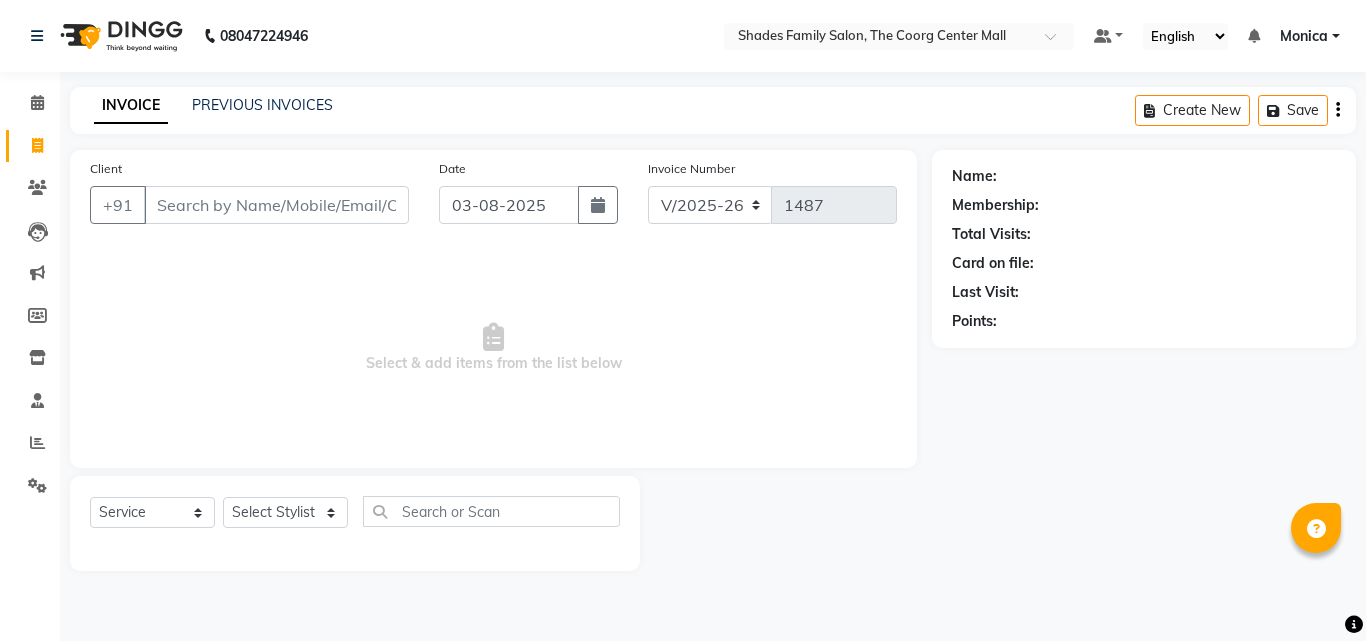 select on "7447" 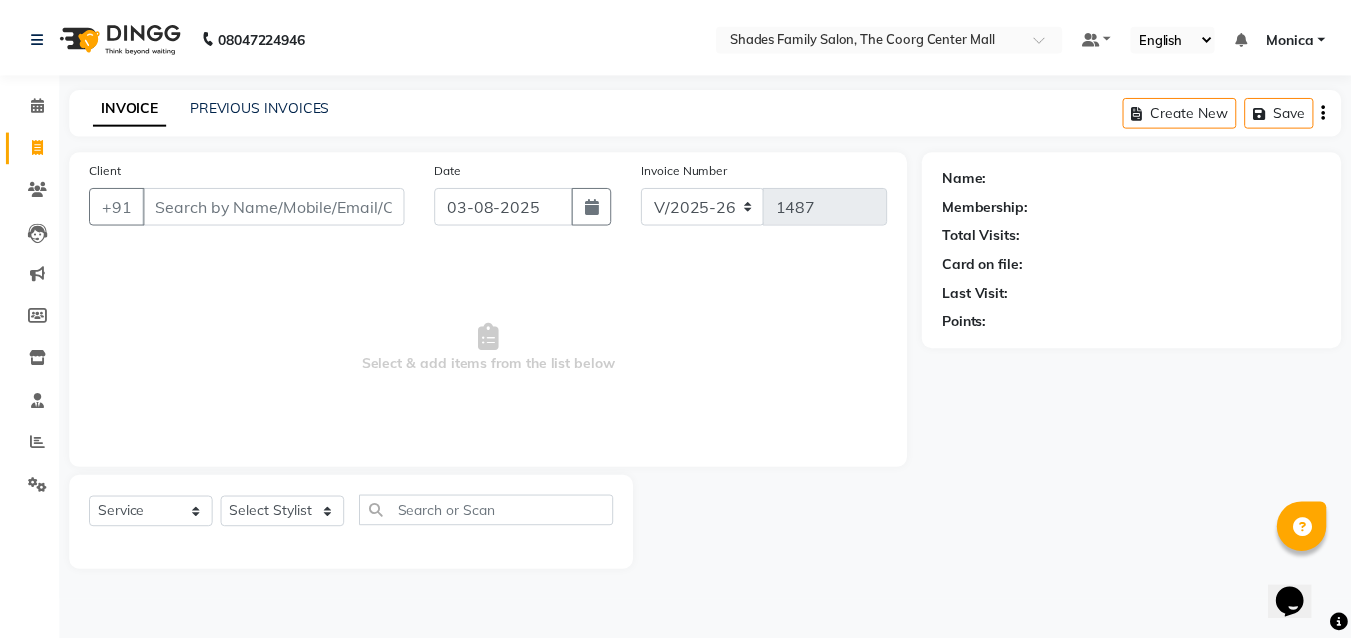 scroll, scrollTop: 0, scrollLeft: 0, axis: both 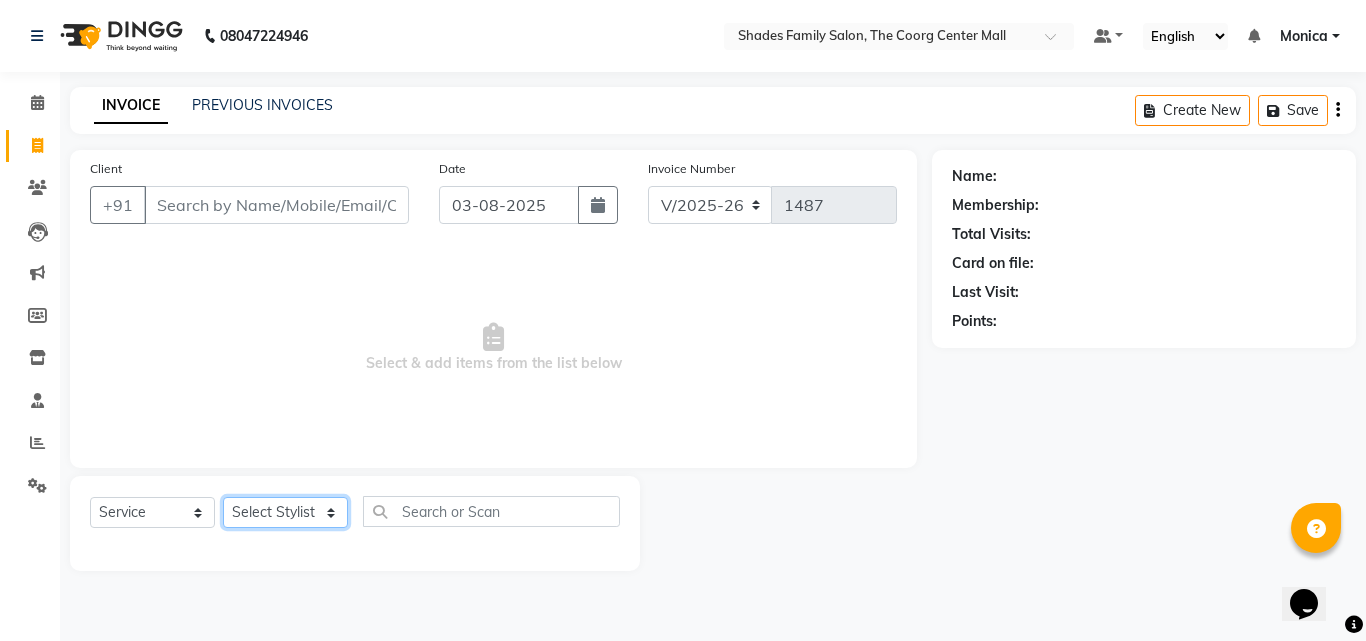 click on "Select Stylist [PERSON] [PERSON] [PERSON] [PERSON] [PERSON] [PERSON]" 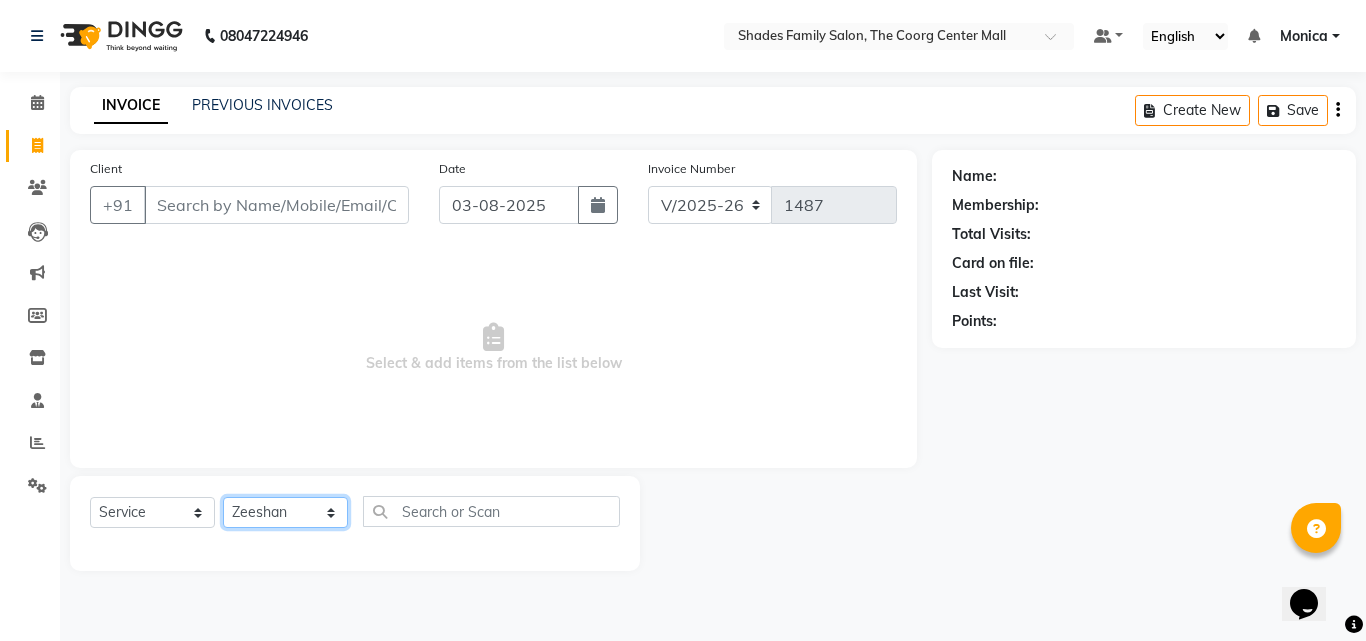 click on "Select Stylist [PERSON] [PERSON] [PERSON] [PERSON] [PERSON] [PERSON]" 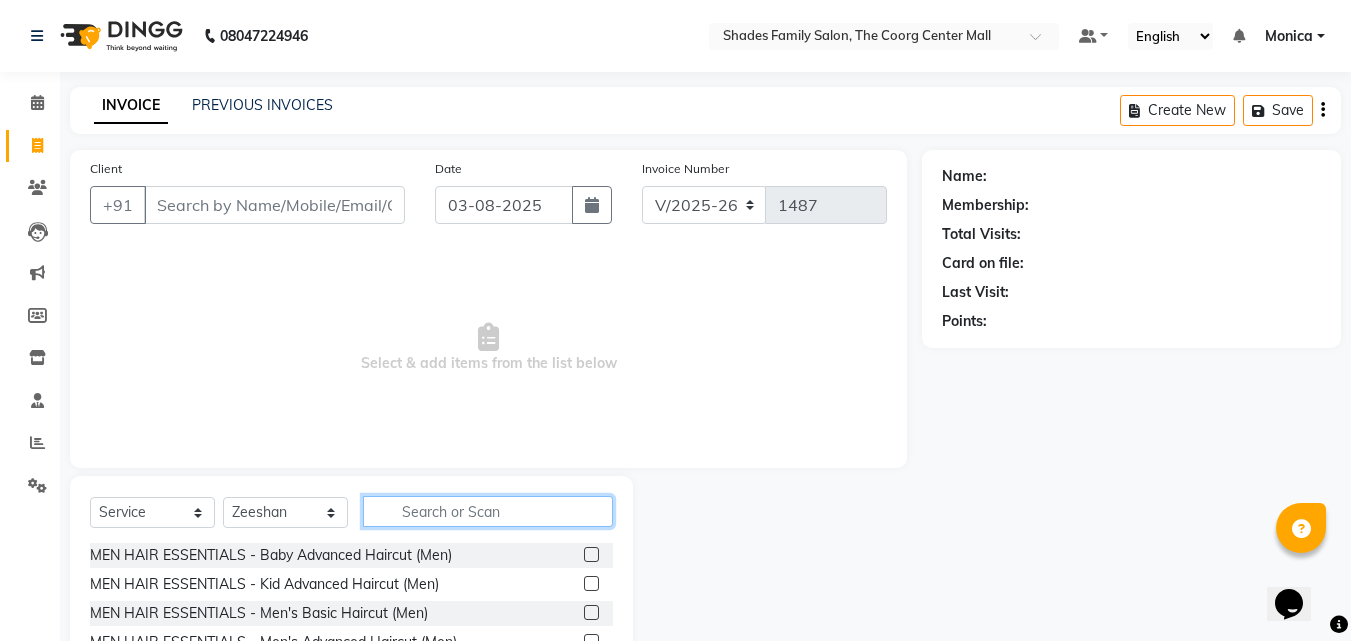 click 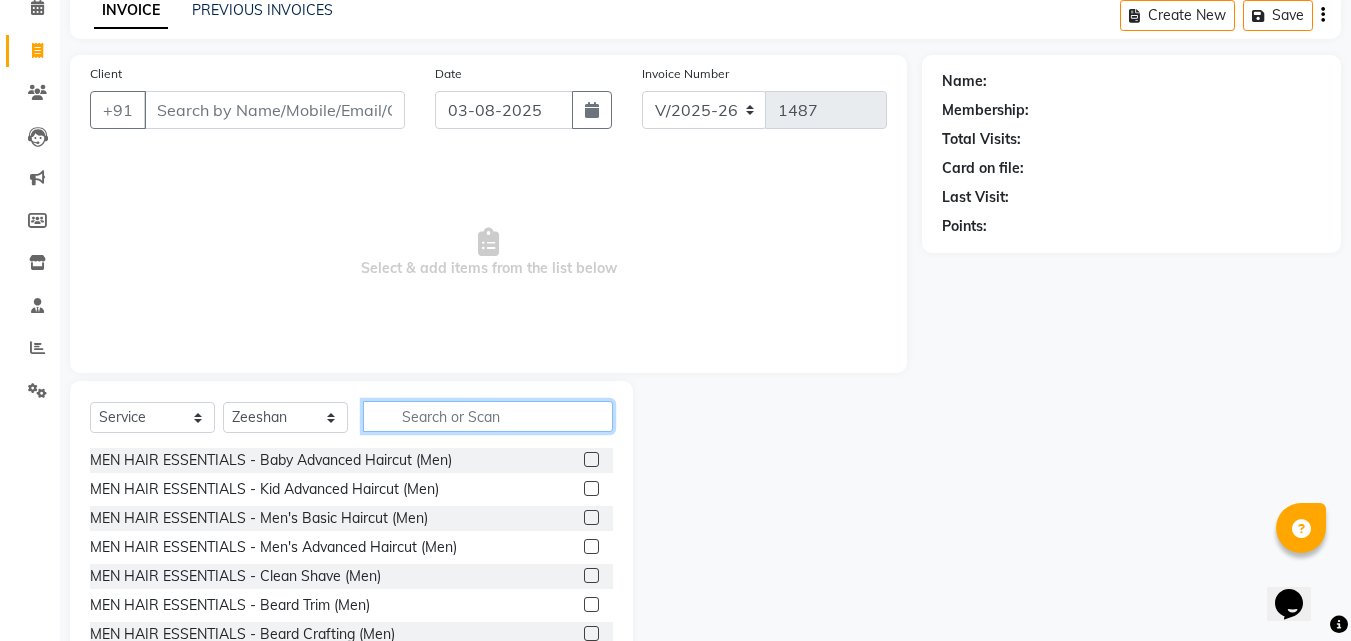 scroll, scrollTop: 160, scrollLeft: 0, axis: vertical 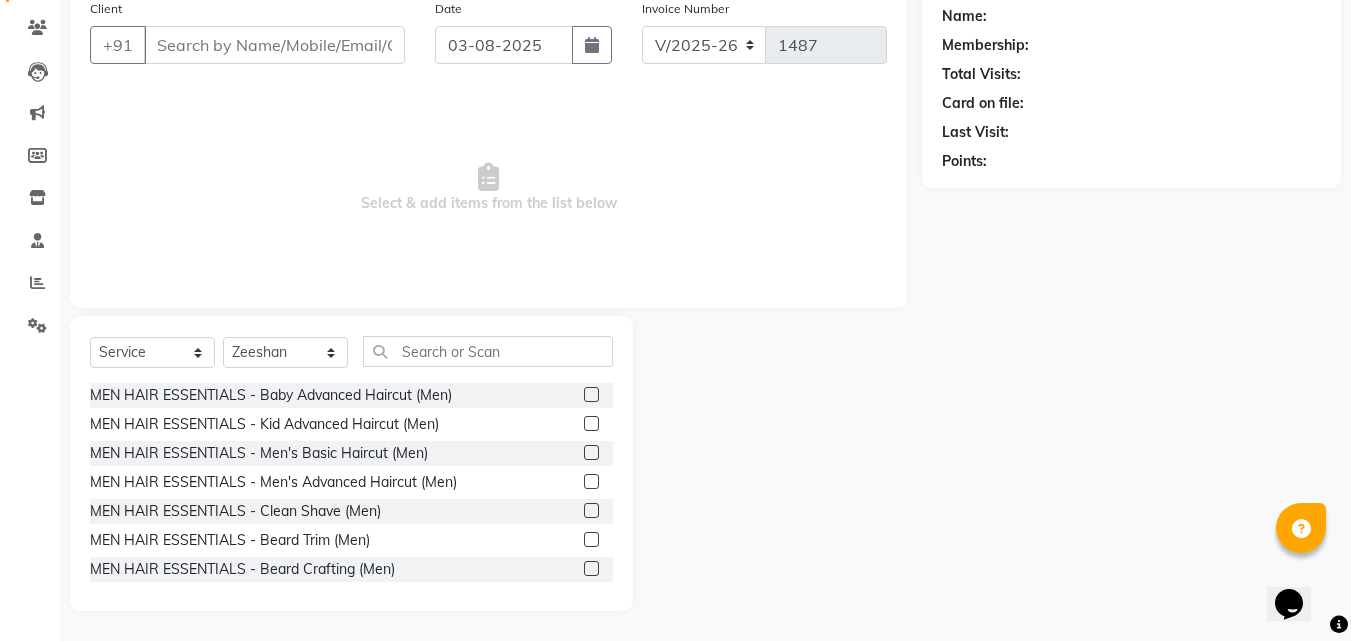 click 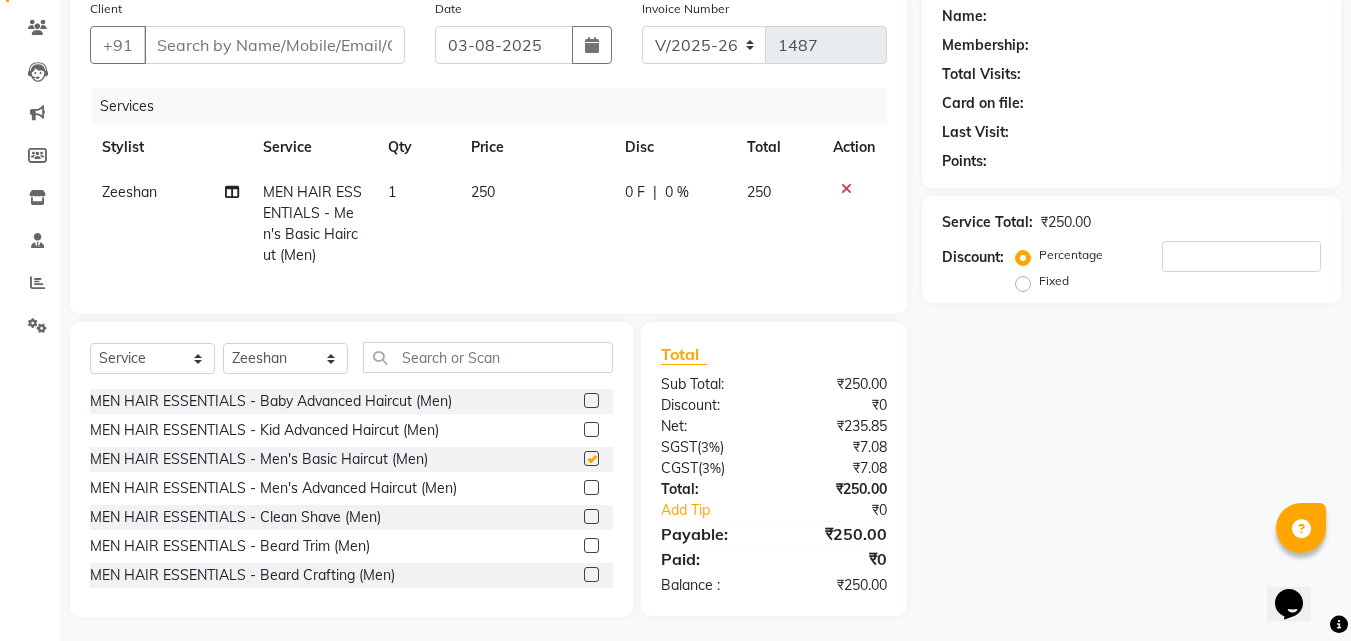 checkbox on "false" 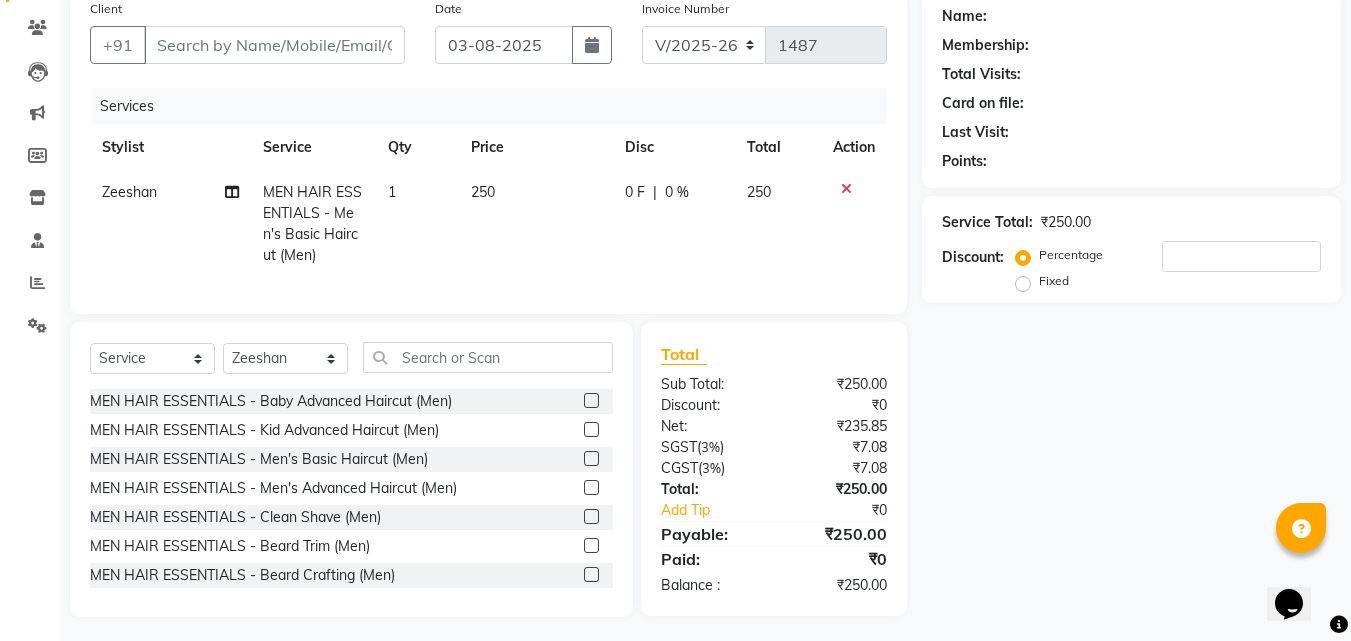 click on "250" 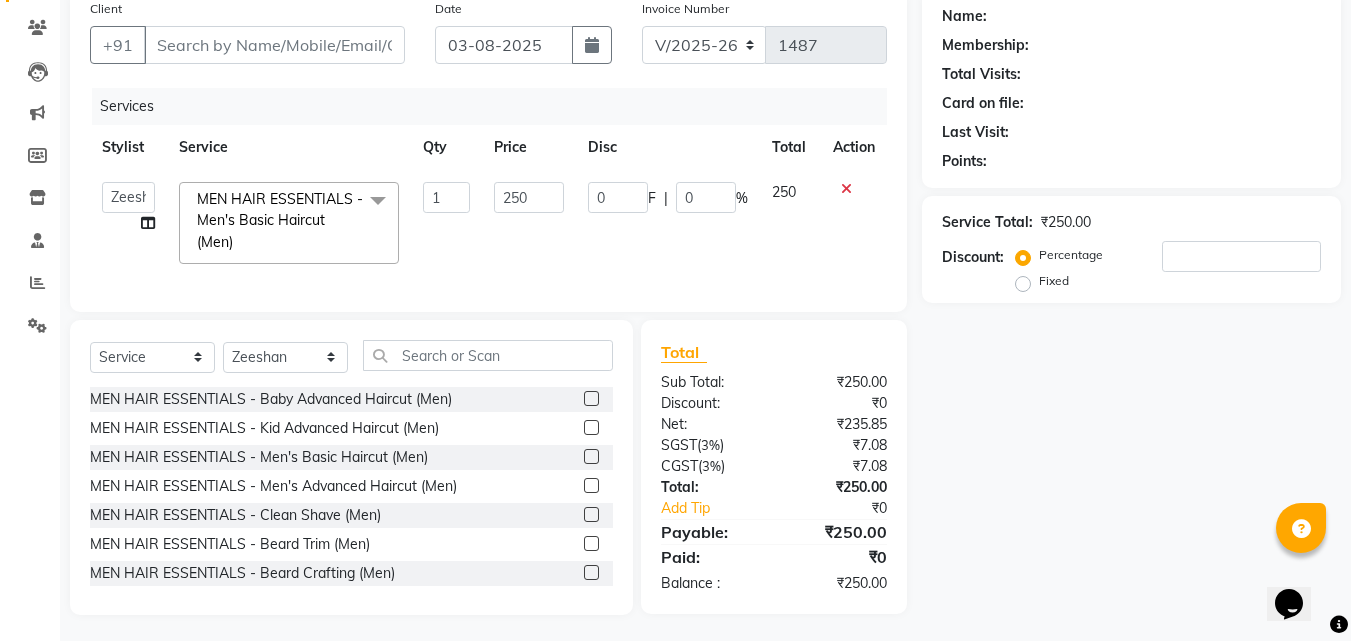 click on "250" 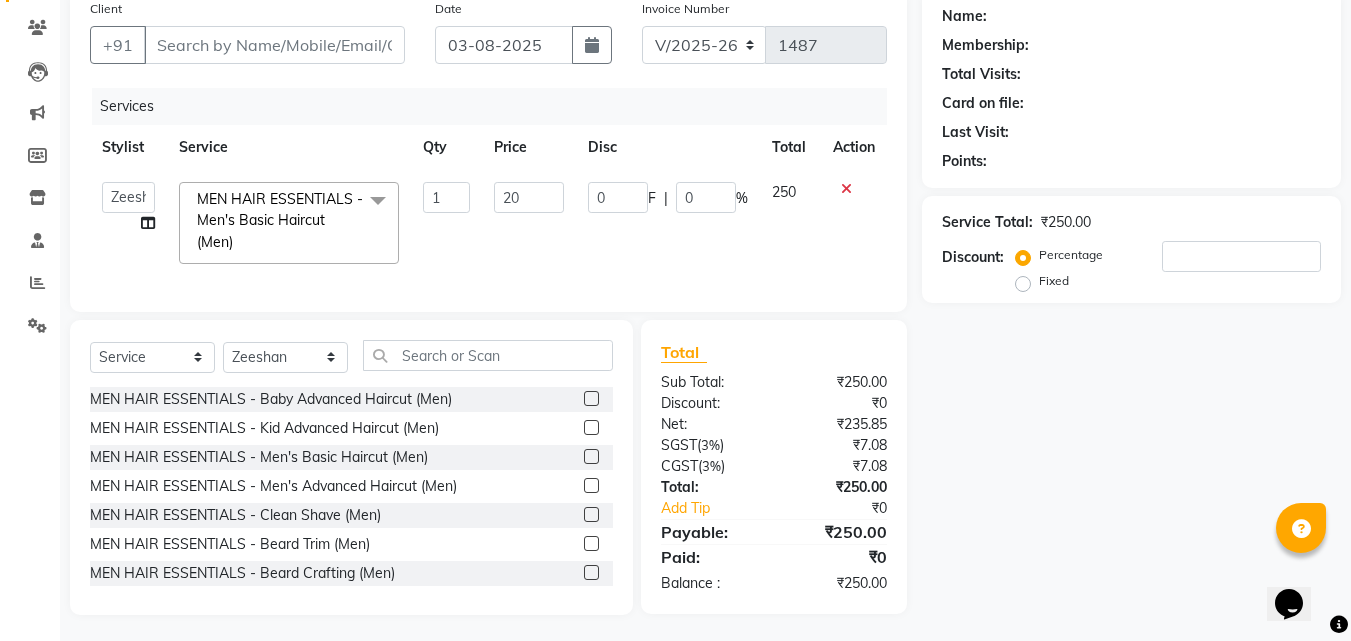 type on "200" 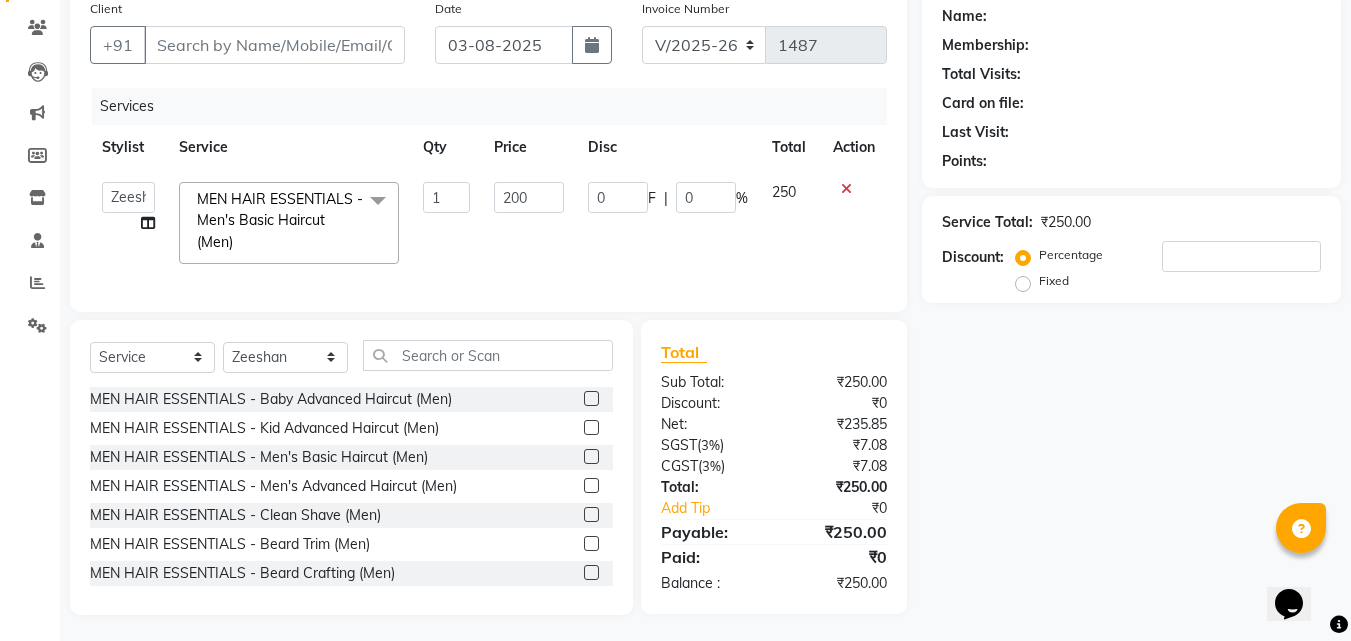 click on "200" 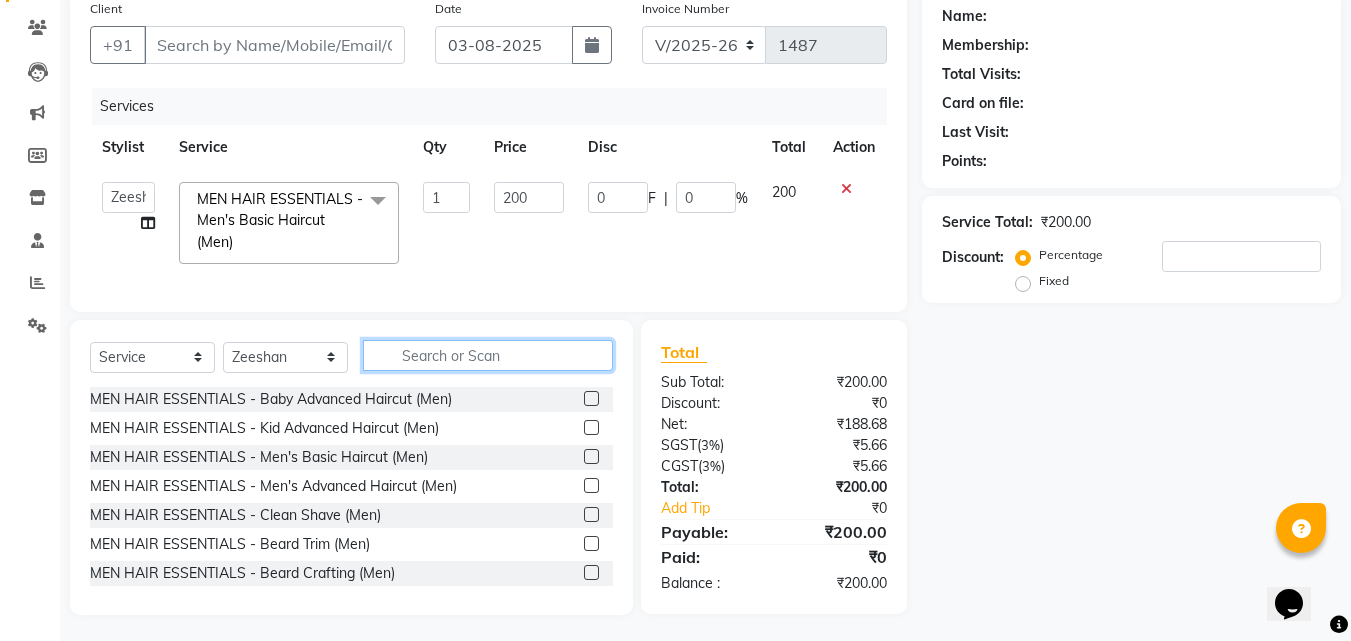 click 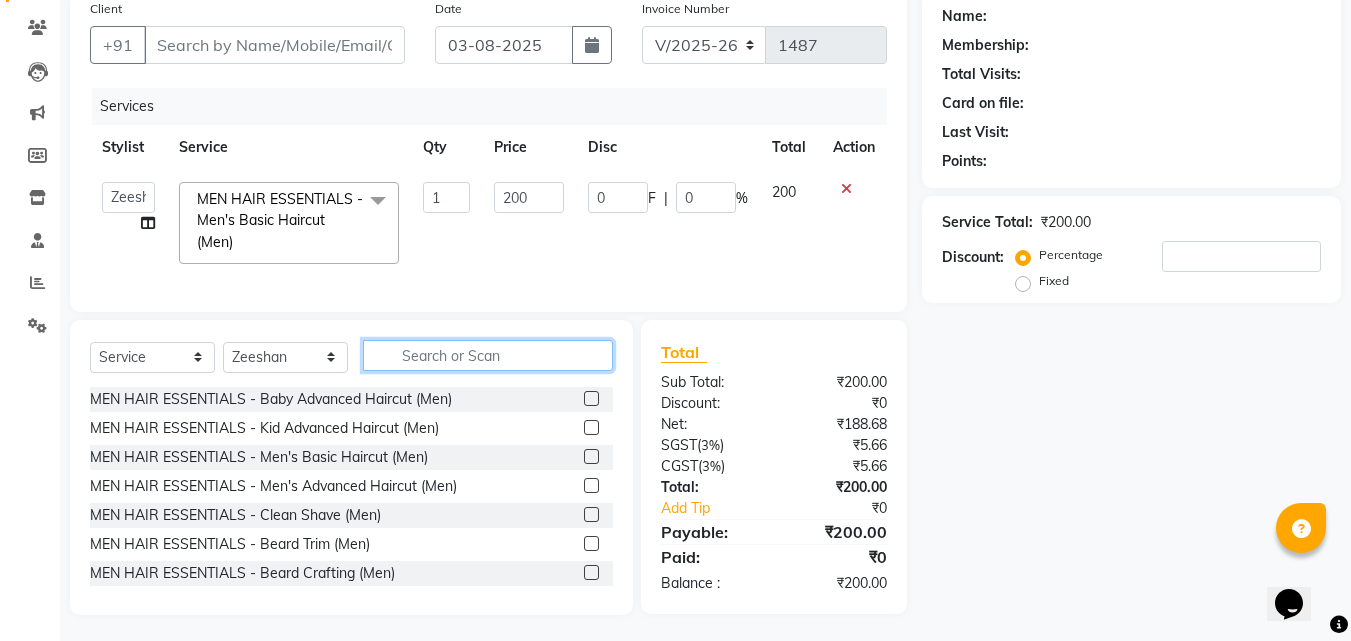 click 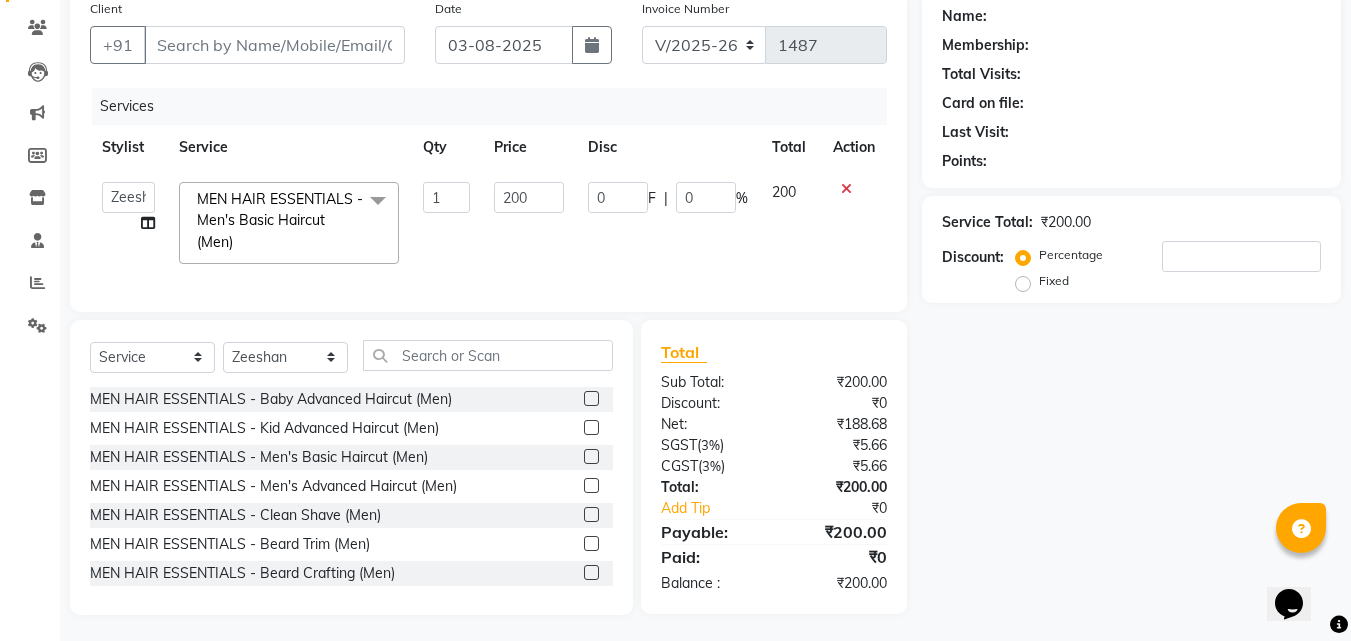 click 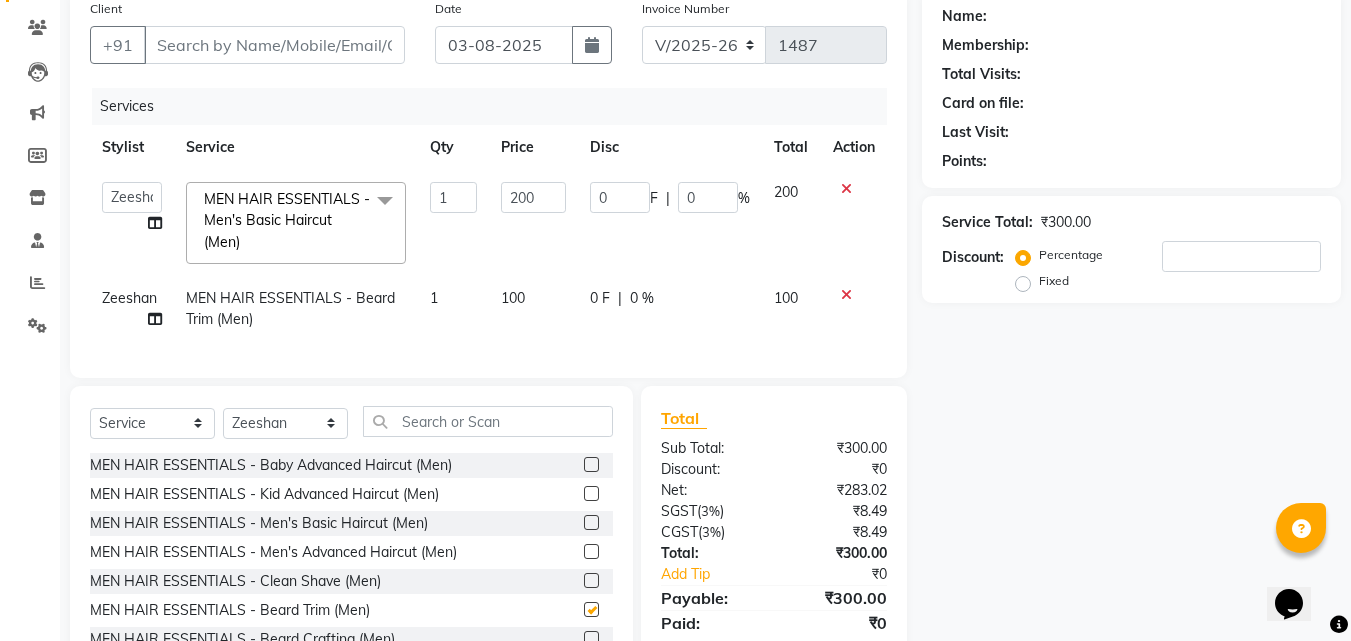 checkbox on "false" 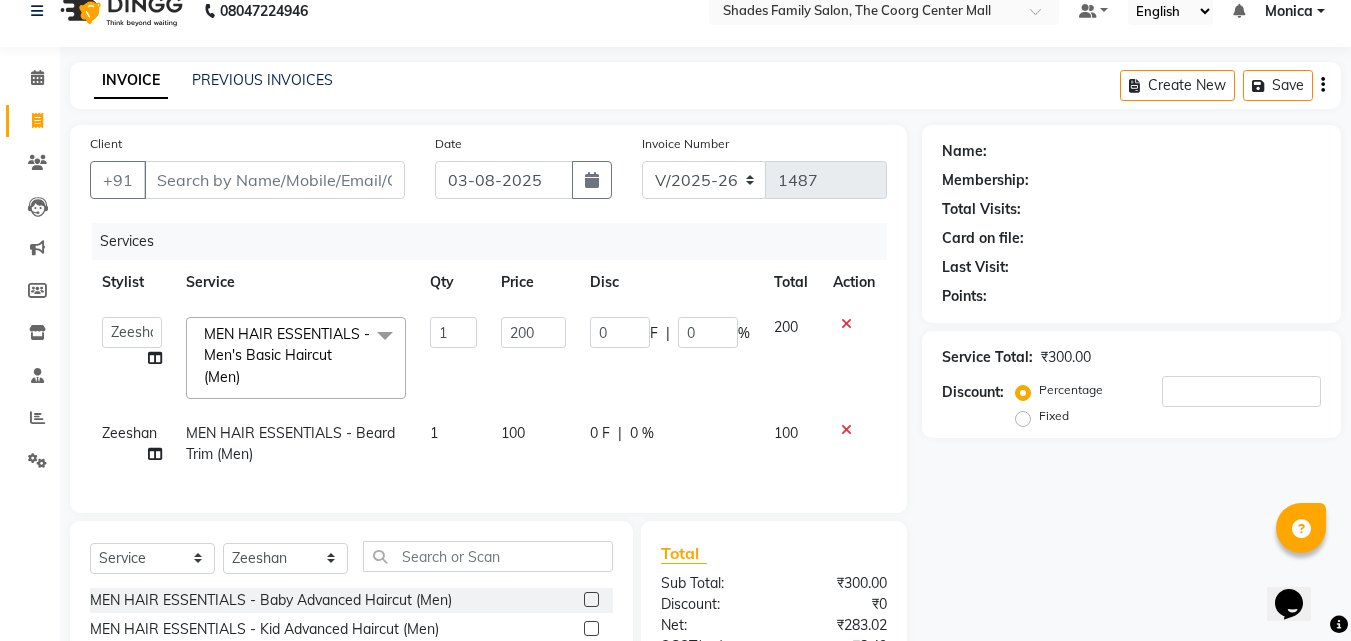 scroll, scrollTop: 0, scrollLeft: 0, axis: both 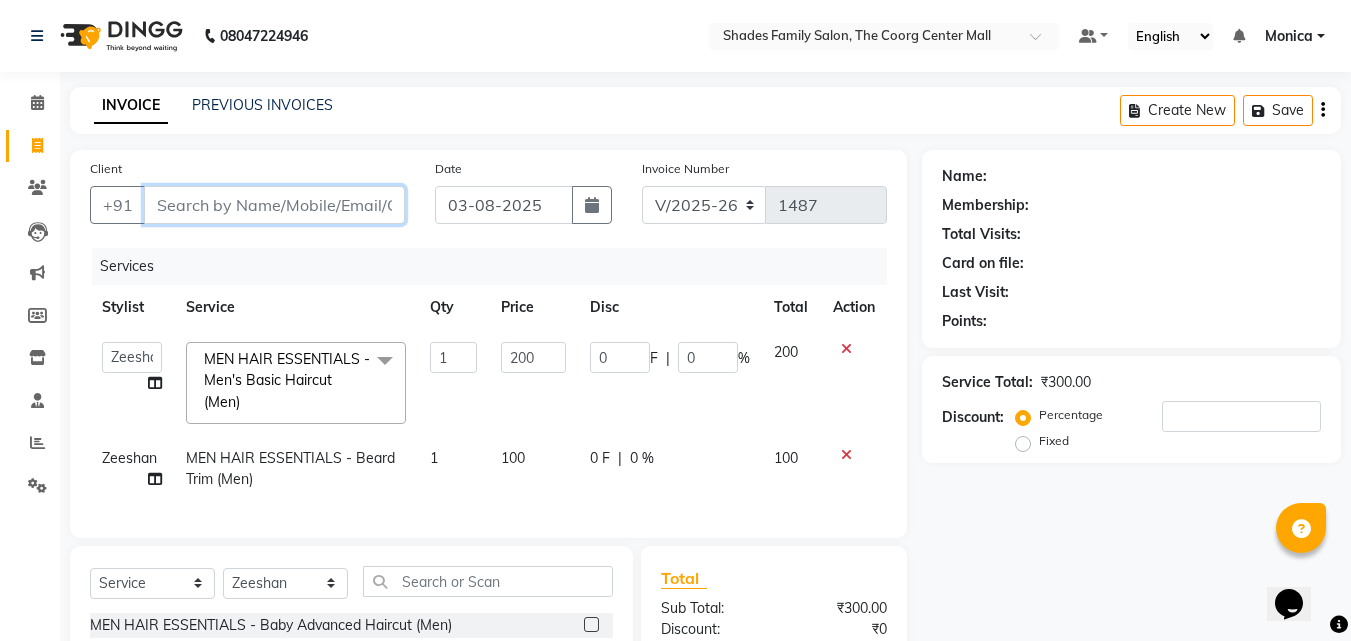 click on "Client" at bounding box center (274, 205) 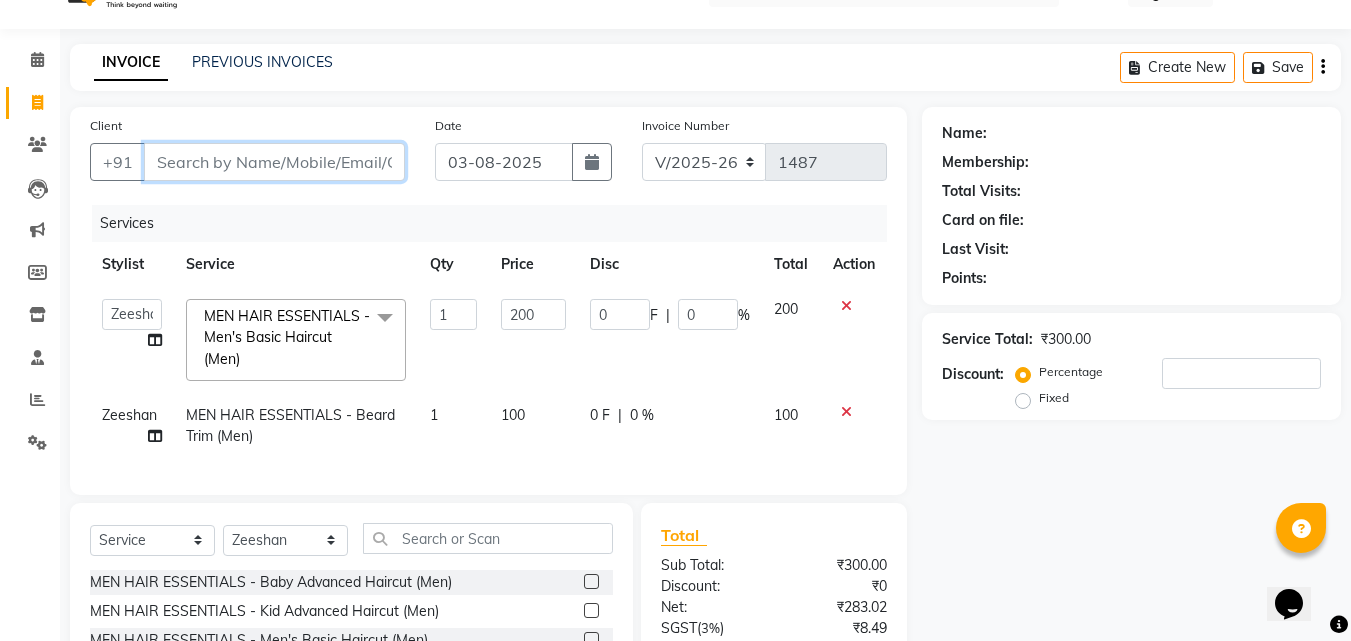 scroll, scrollTop: 0, scrollLeft: 0, axis: both 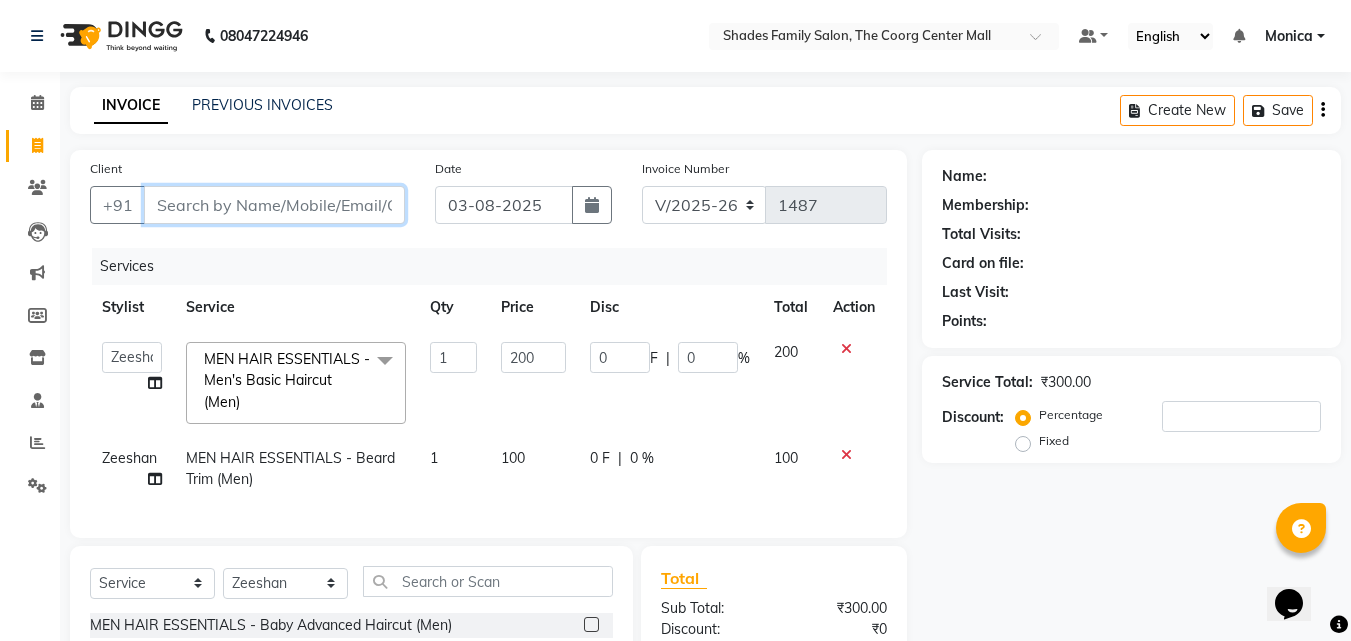 click on "Client" at bounding box center [274, 205] 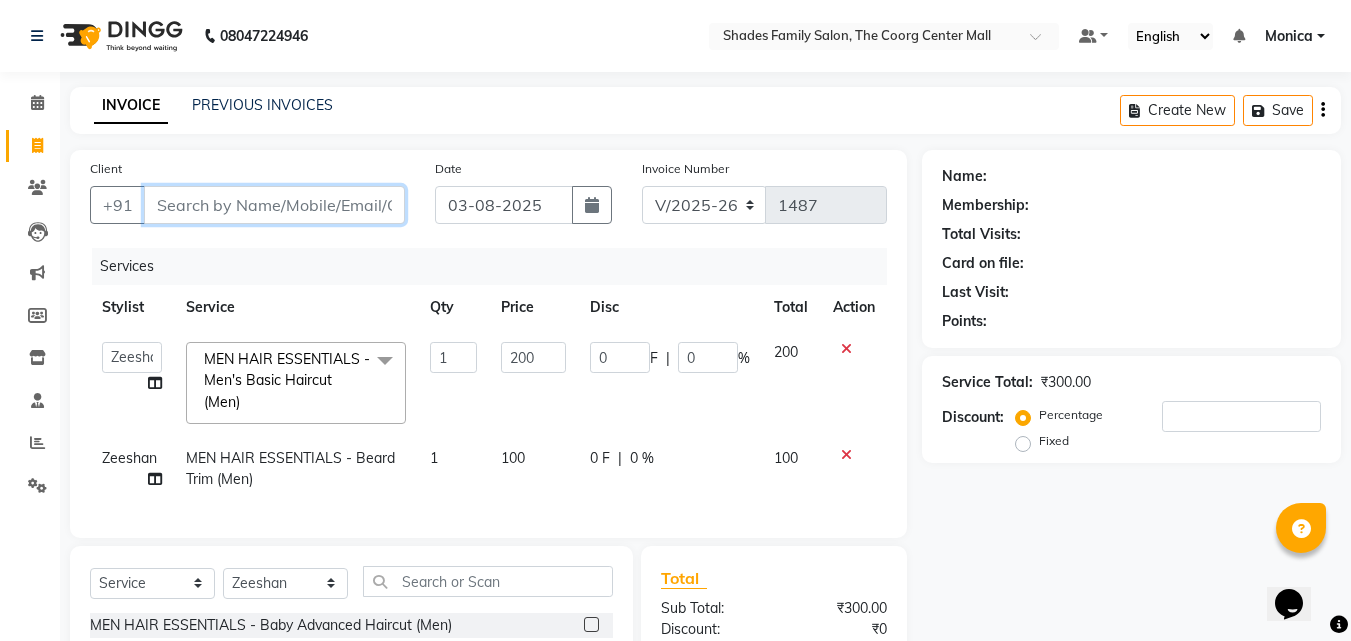 click on "Client" at bounding box center [274, 205] 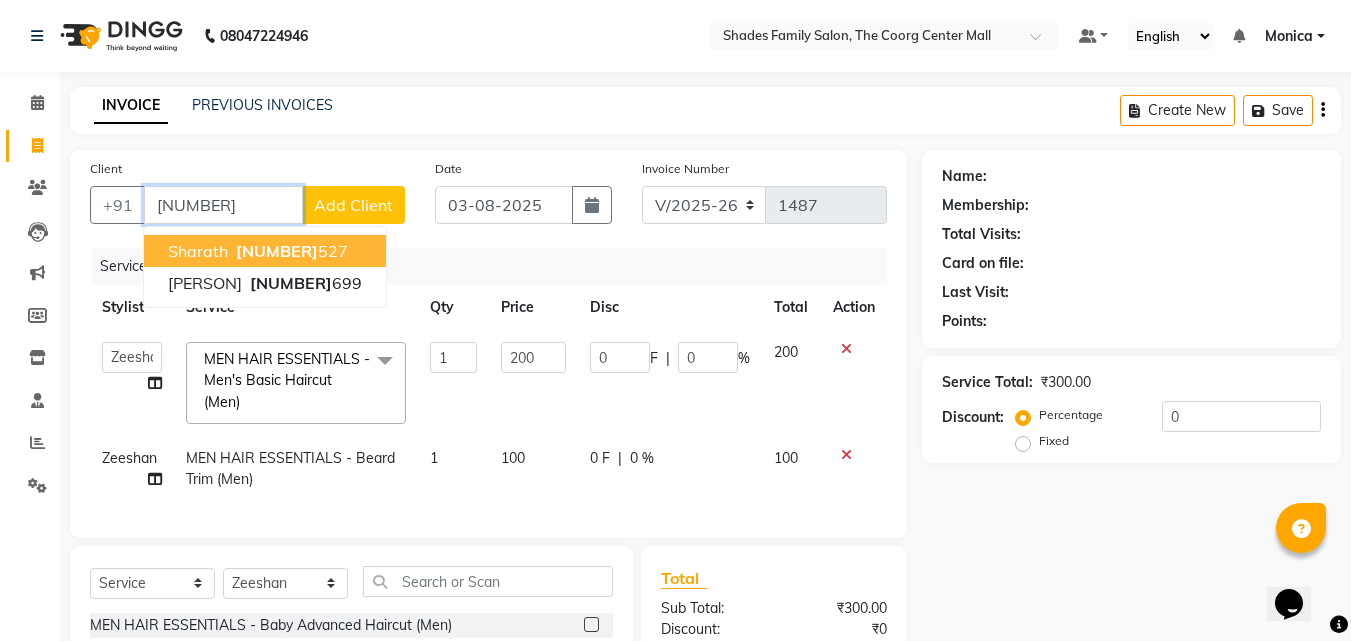 click on "[NUMBER] [NUMBER]" at bounding box center [290, 251] 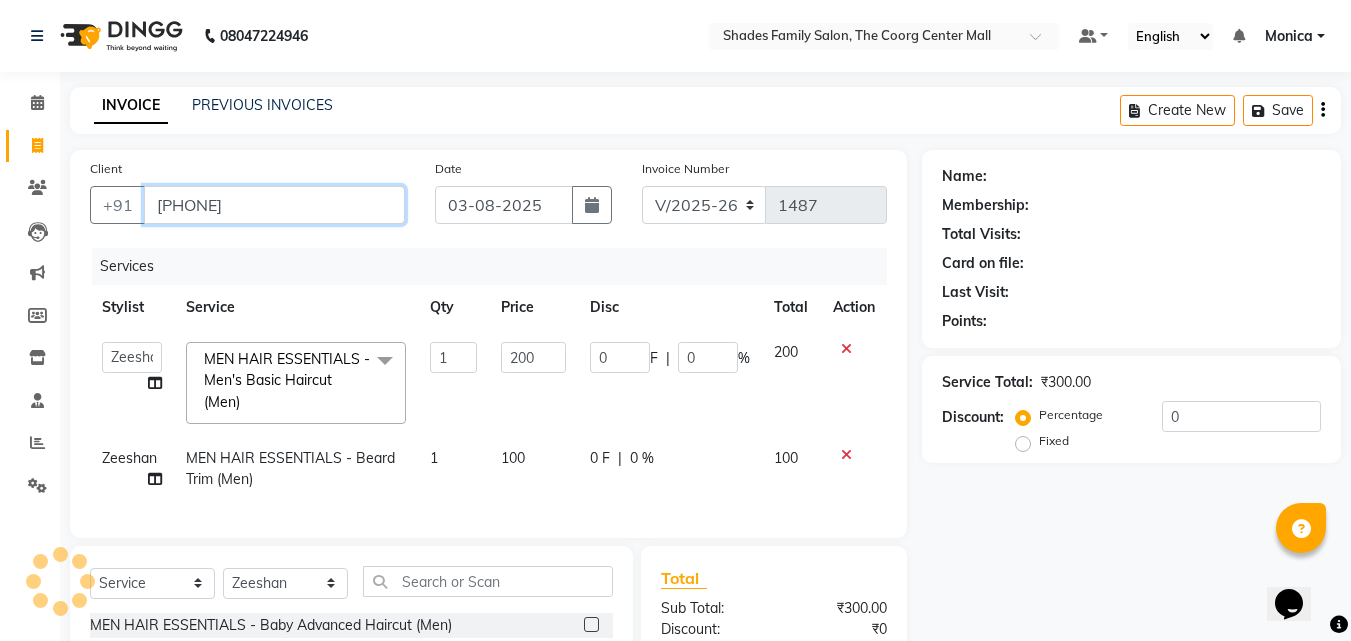 type on "[PHONE]" 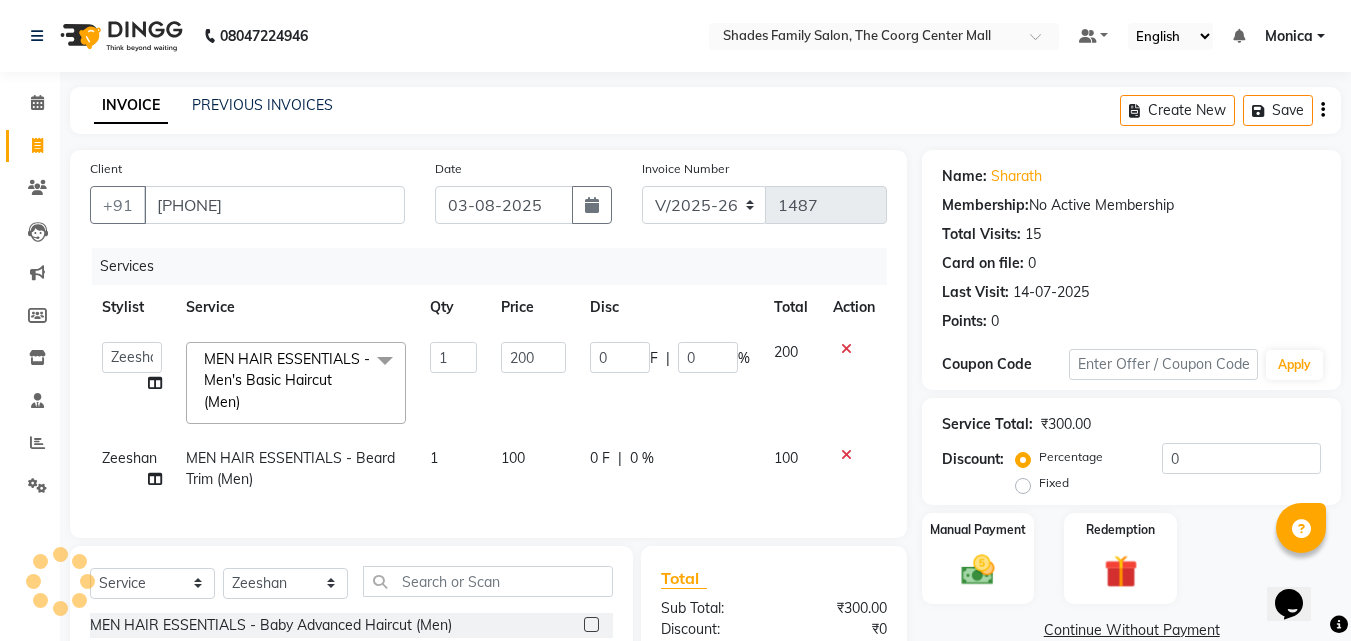 scroll, scrollTop: 200, scrollLeft: 0, axis: vertical 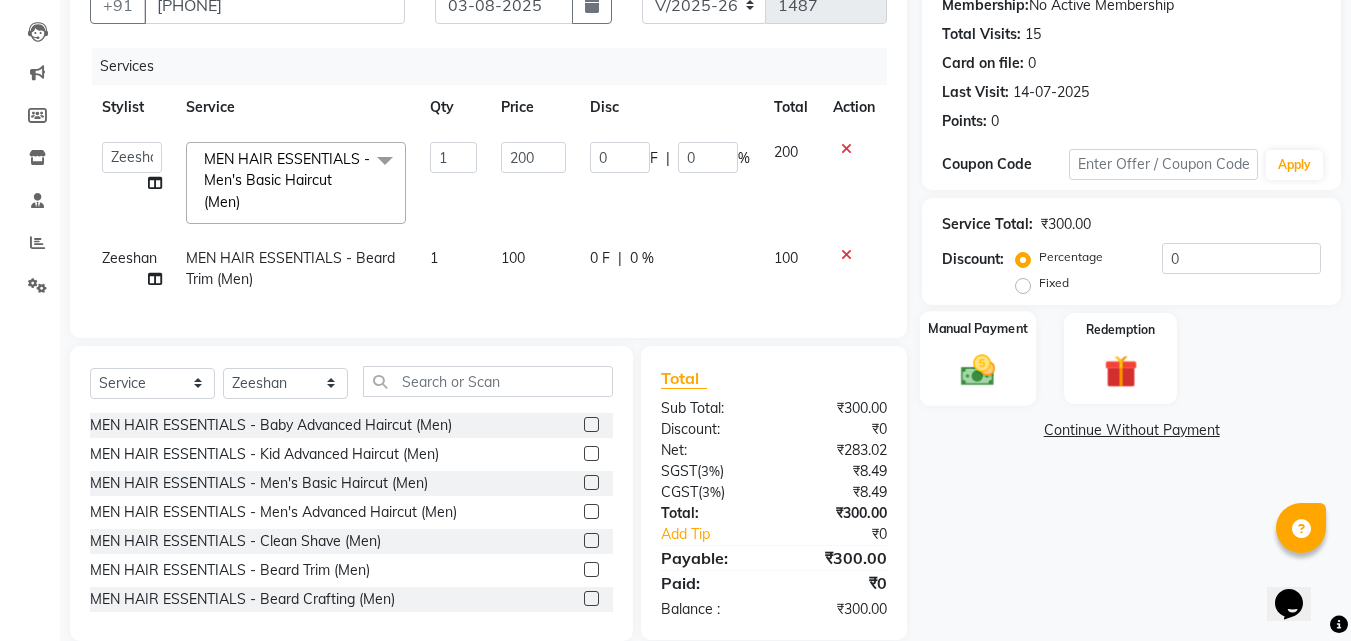 click 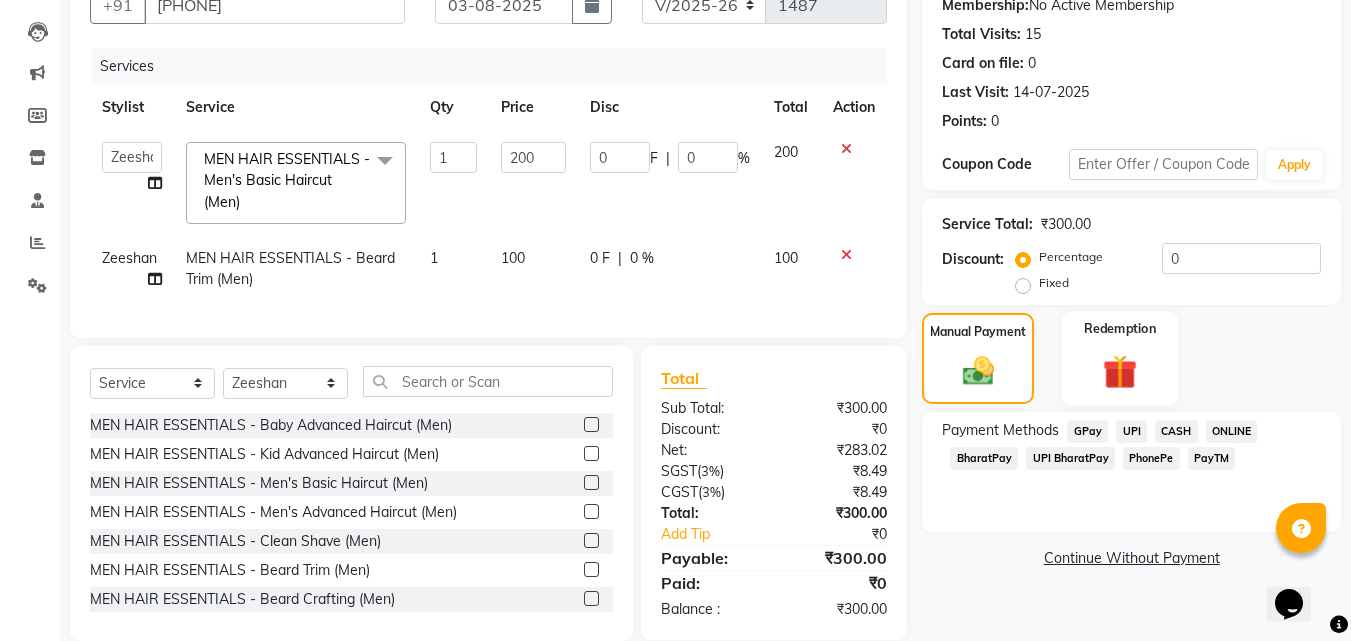 scroll, scrollTop: 245, scrollLeft: 0, axis: vertical 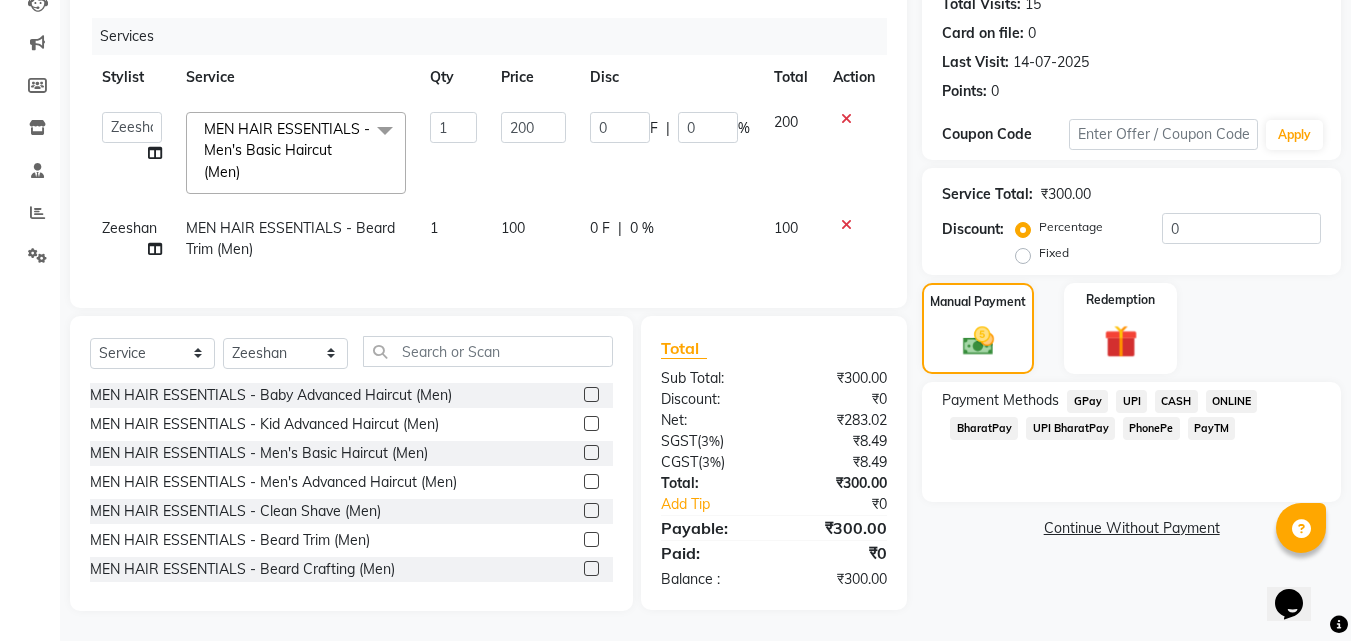 click on "PhonePe" 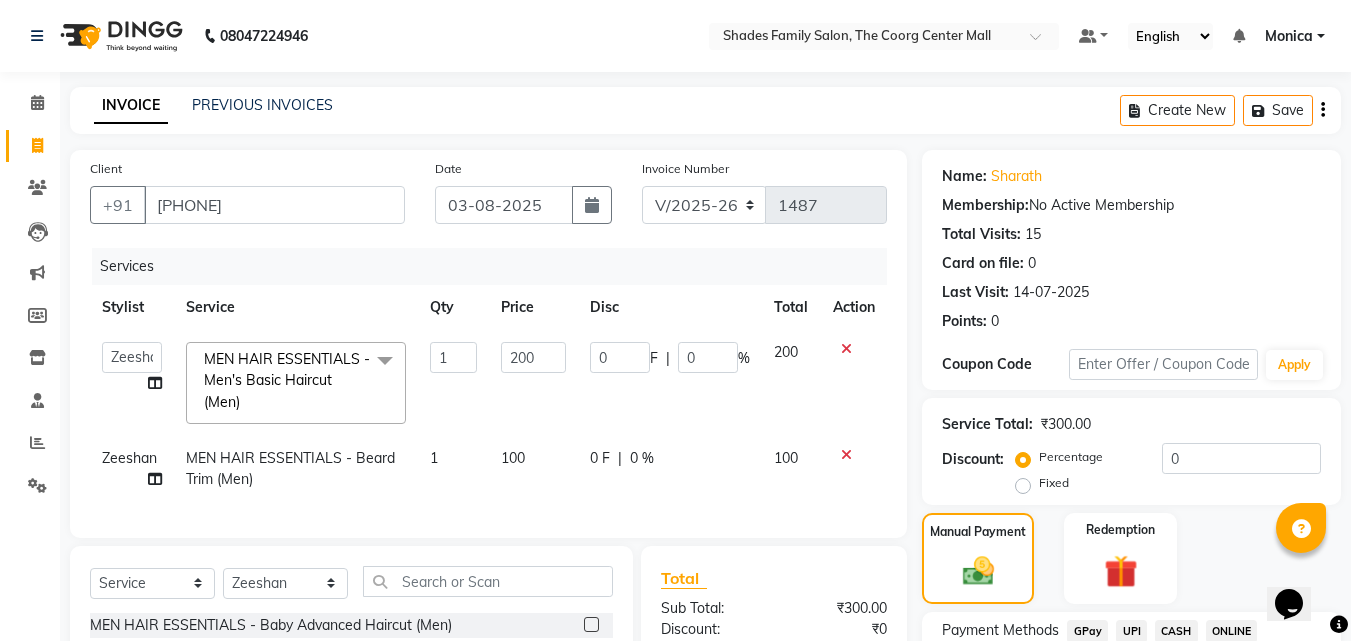 scroll, scrollTop: 245, scrollLeft: 0, axis: vertical 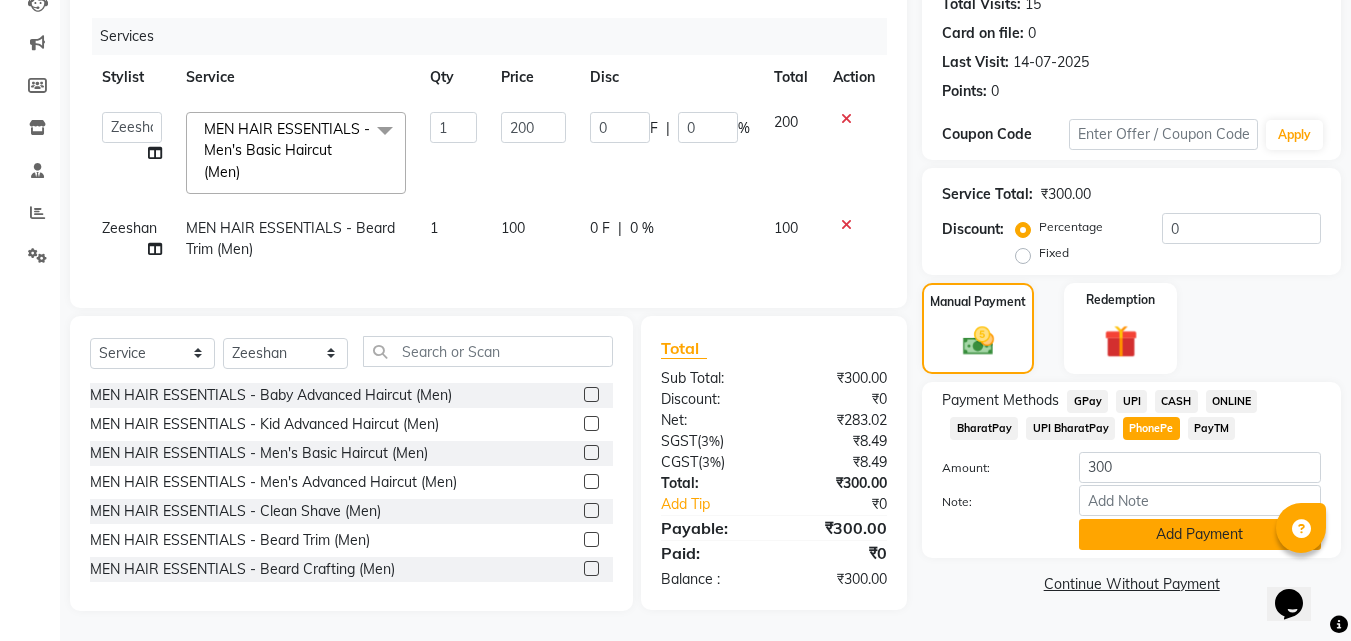 click on "Add Payment" 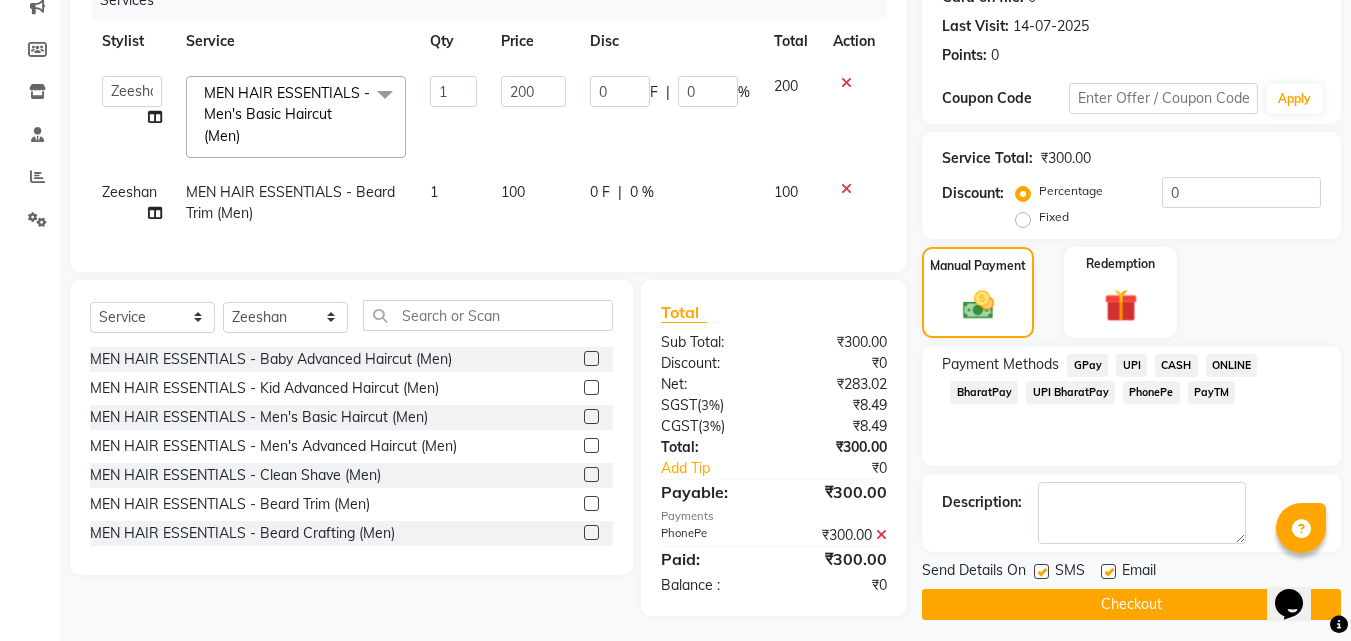 scroll, scrollTop: 286, scrollLeft: 0, axis: vertical 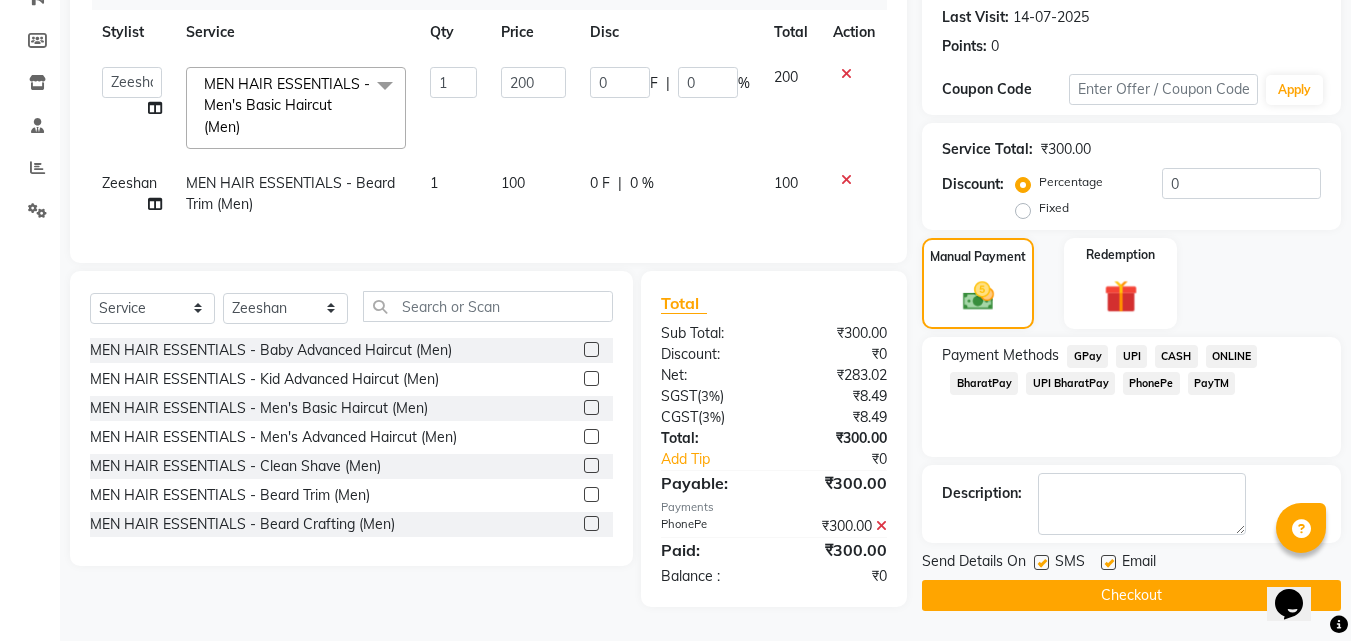 click on "Checkout" 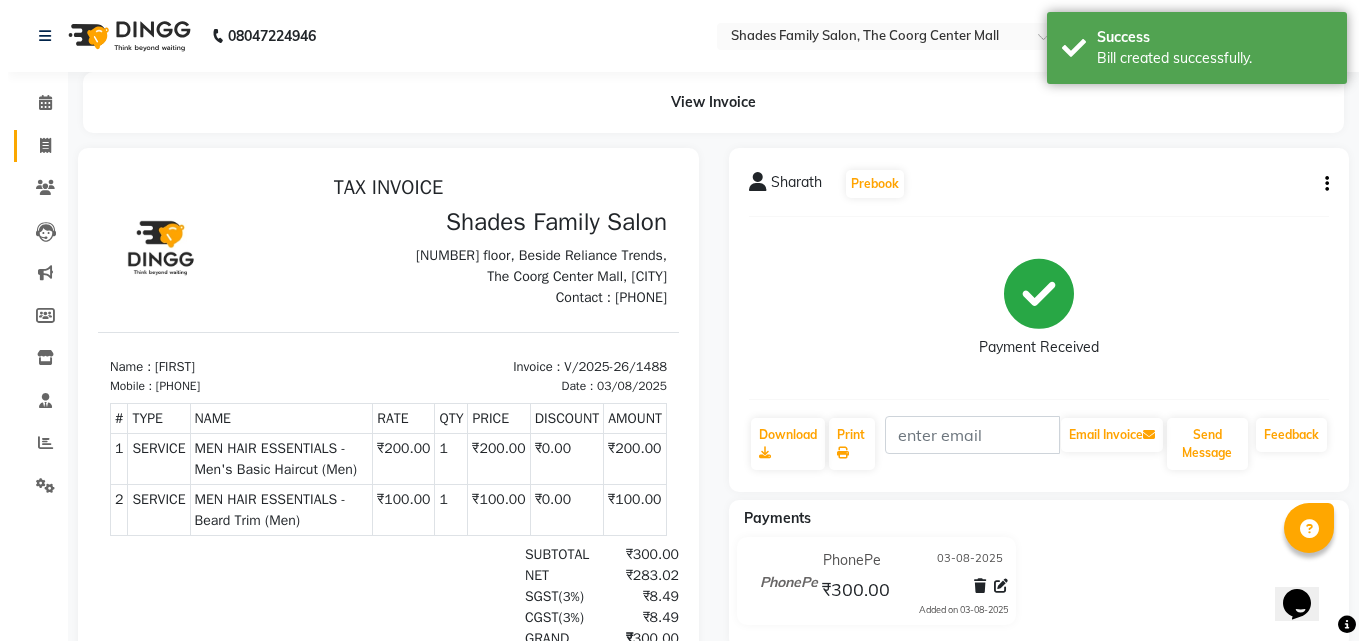 scroll, scrollTop: 0, scrollLeft: 0, axis: both 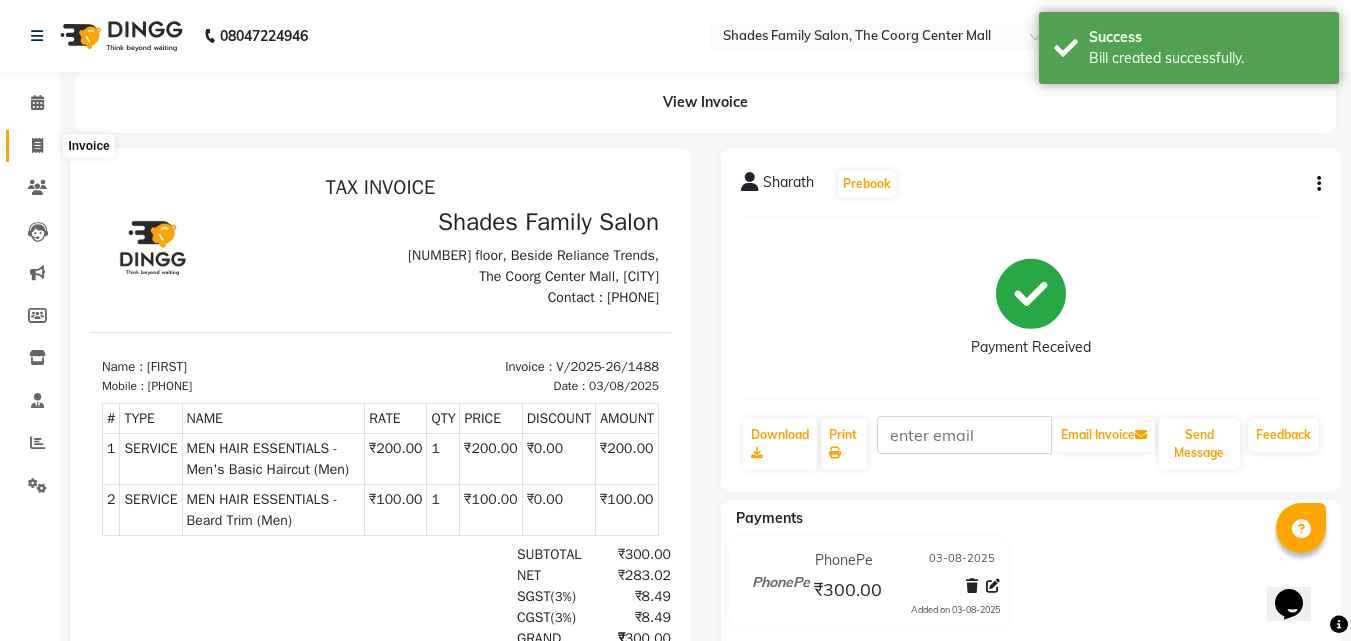 click 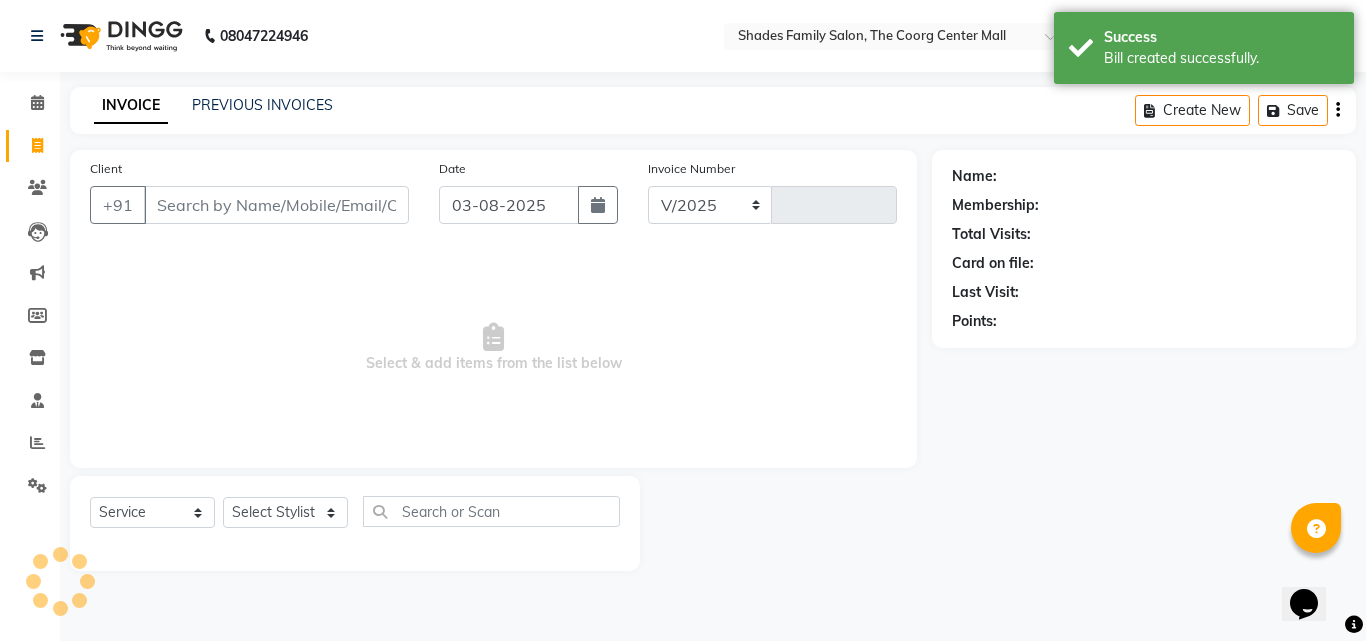 select on "7447" 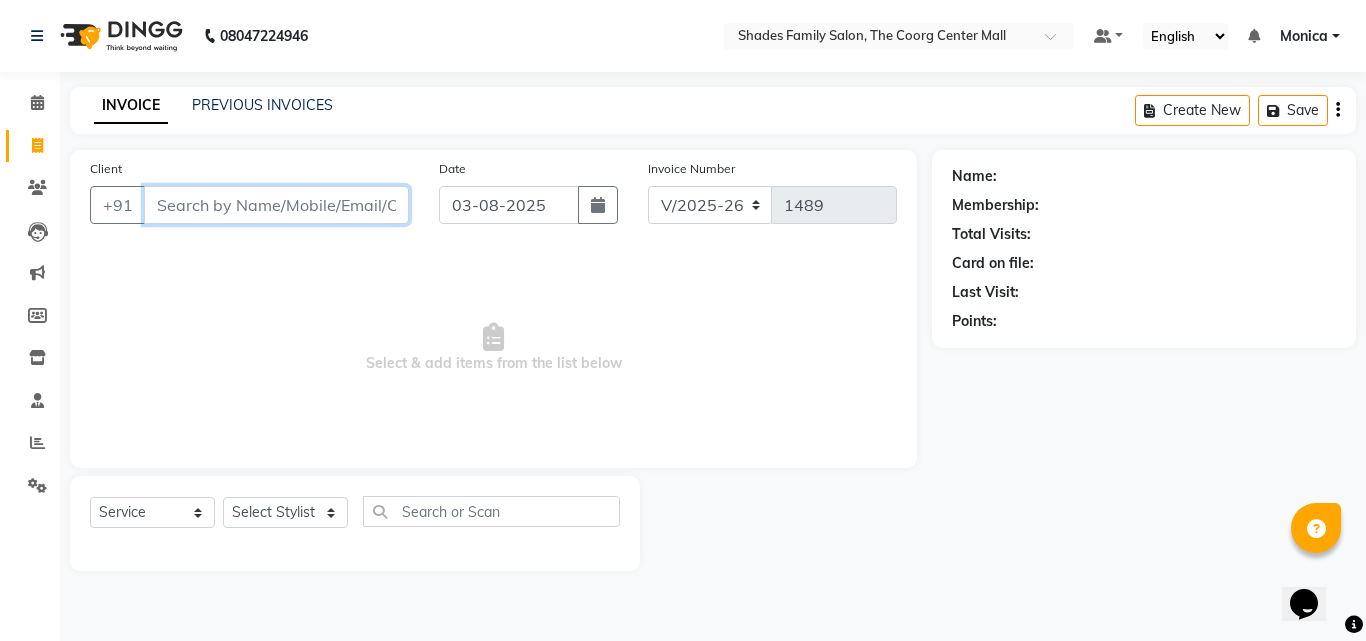click on "Client" at bounding box center [276, 205] 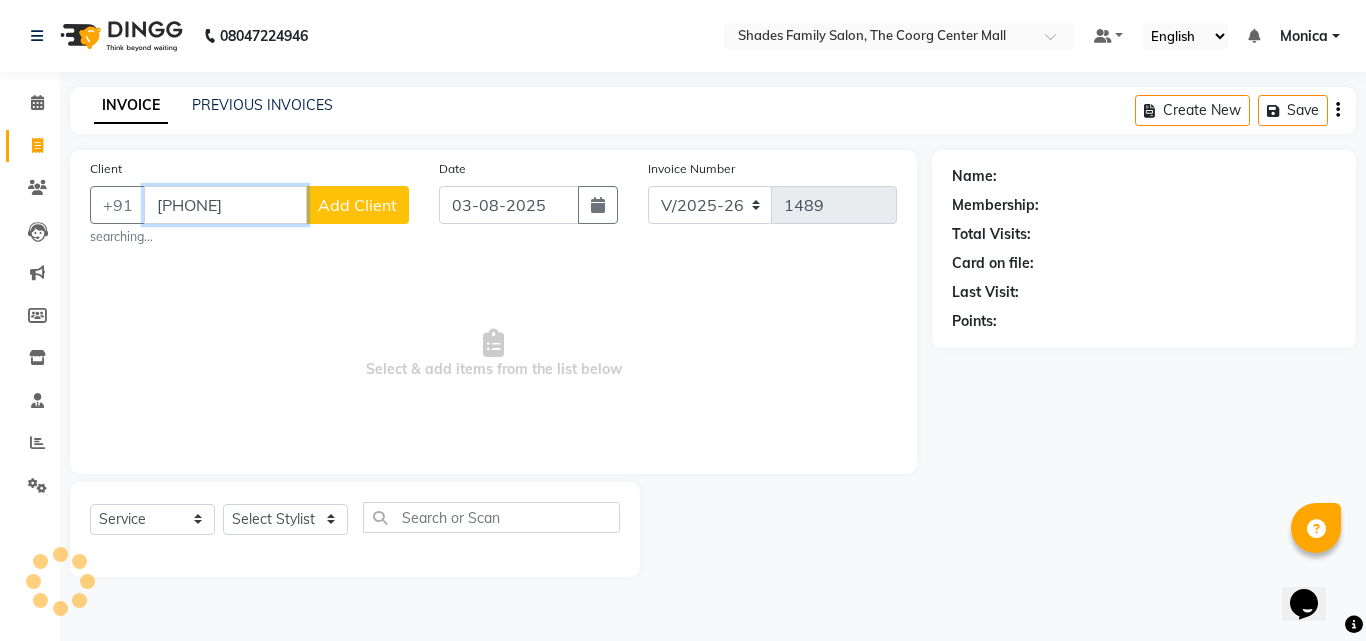 type on "[PHONE]" 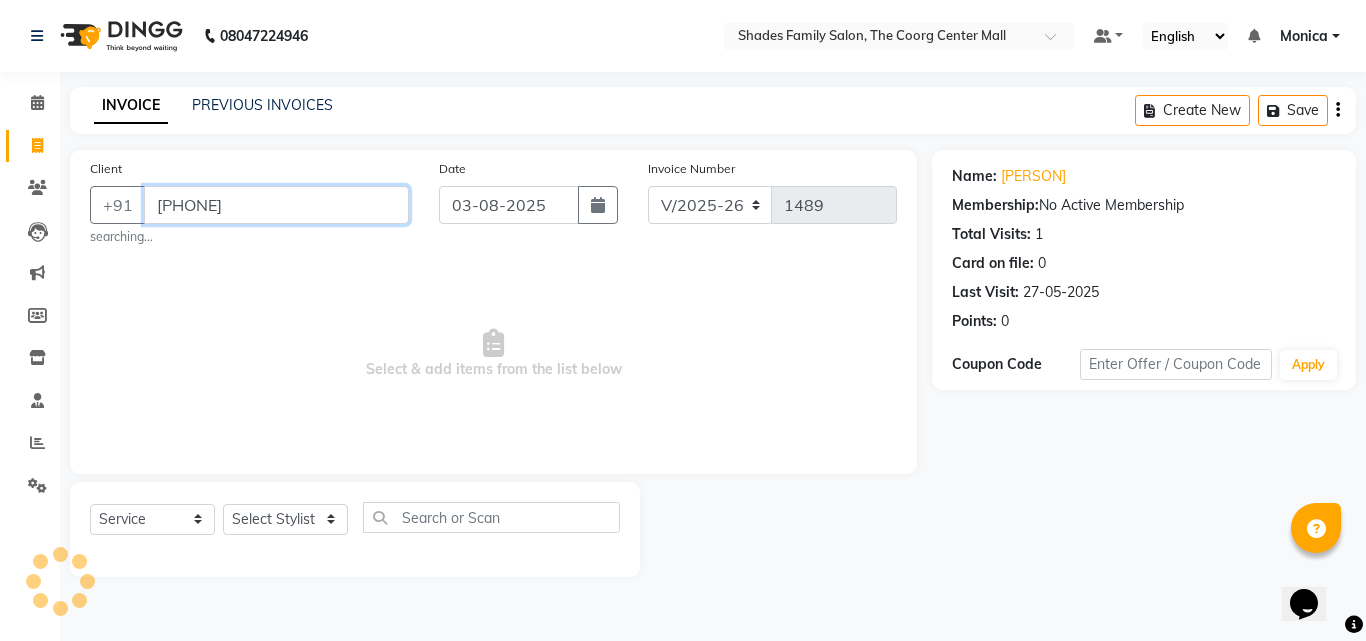 click on "[PHONE]" at bounding box center (276, 205) 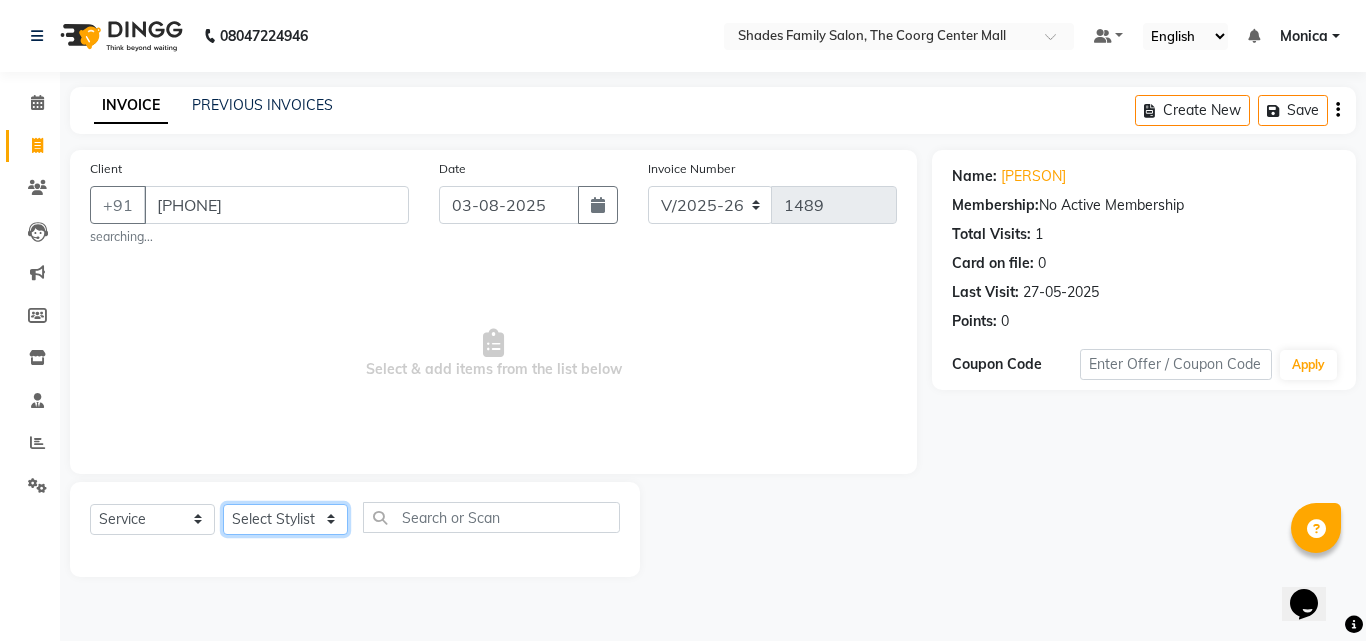 click on "Select Stylist [PERSON] [PERSON] [PERSON] [PERSON] [PERSON] [PERSON]" 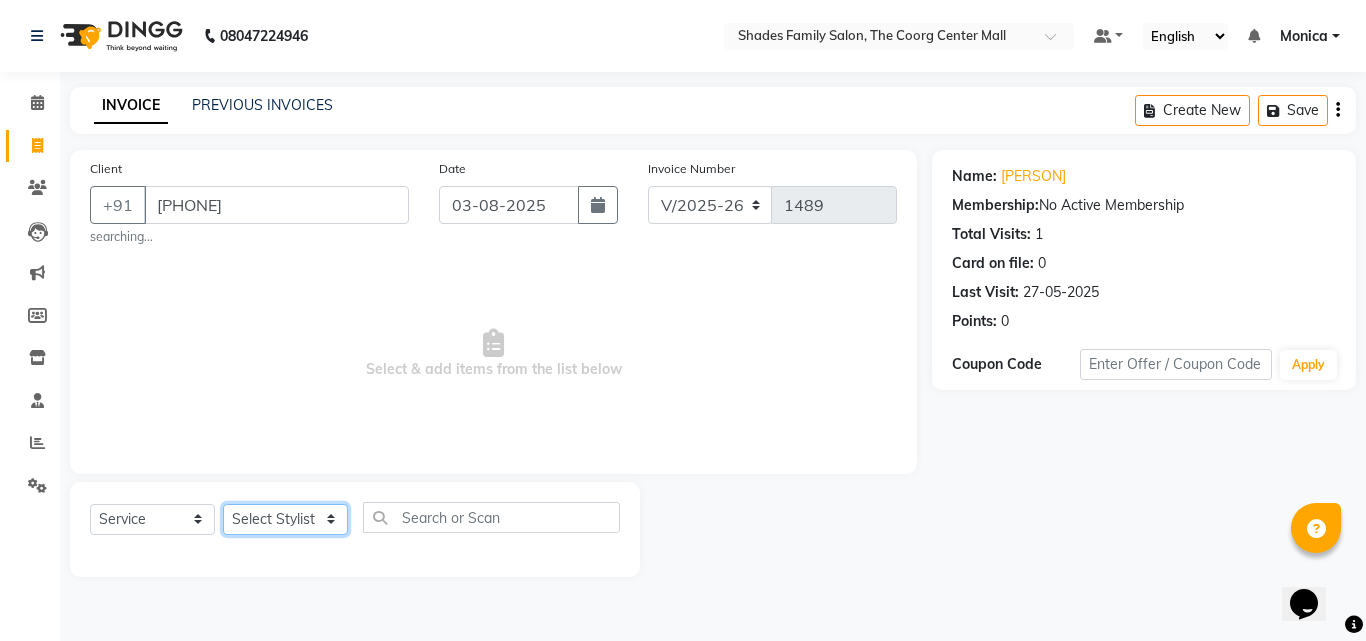 select on "[PHONE]" 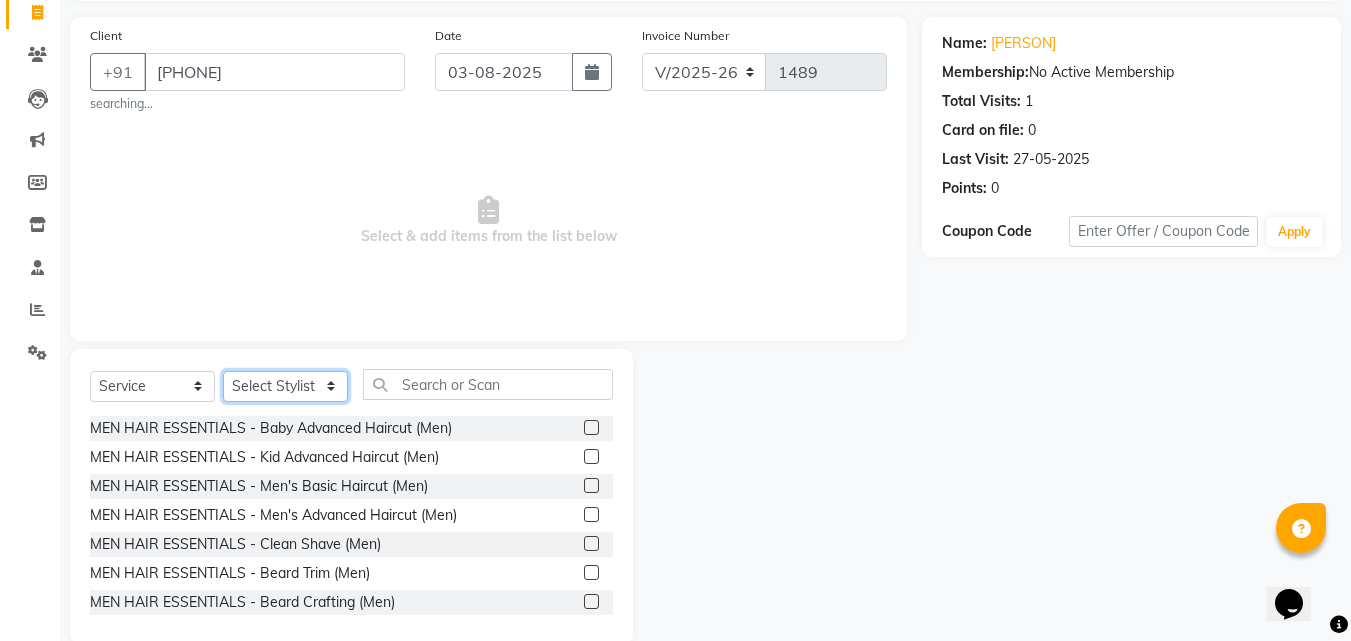 scroll, scrollTop: 166, scrollLeft: 0, axis: vertical 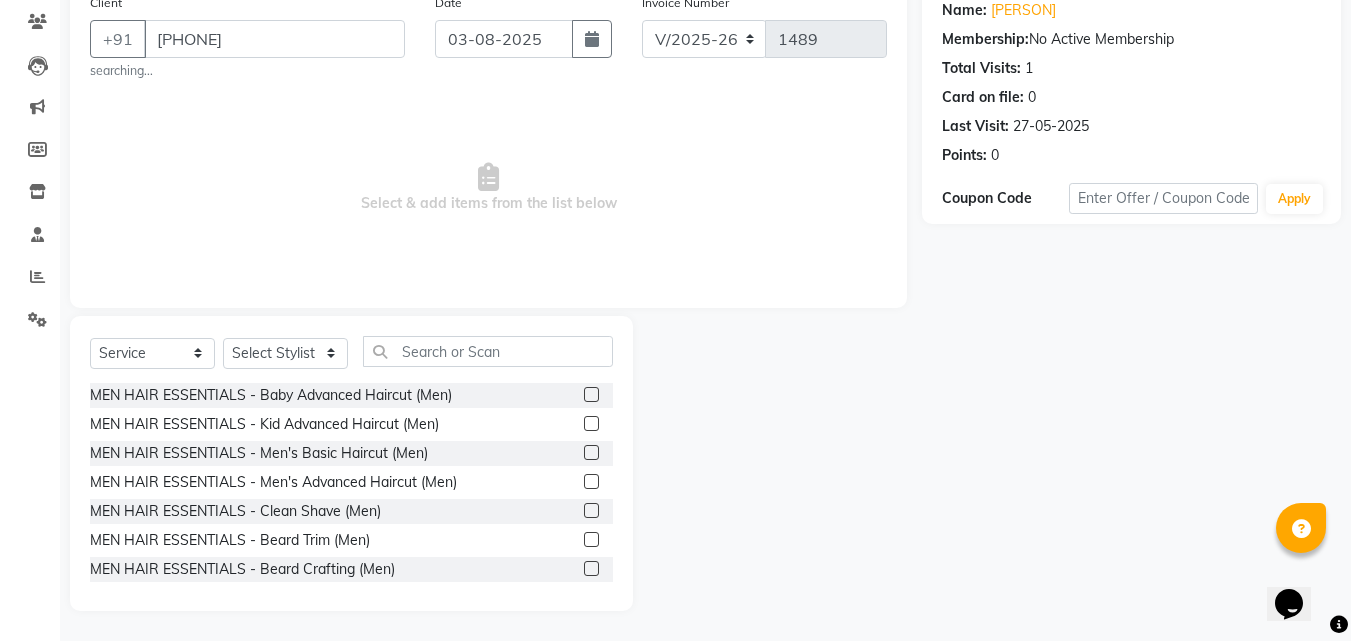 click on "MEN HAIR ESSENTIALS - Men's Basic Haircut (Men)" 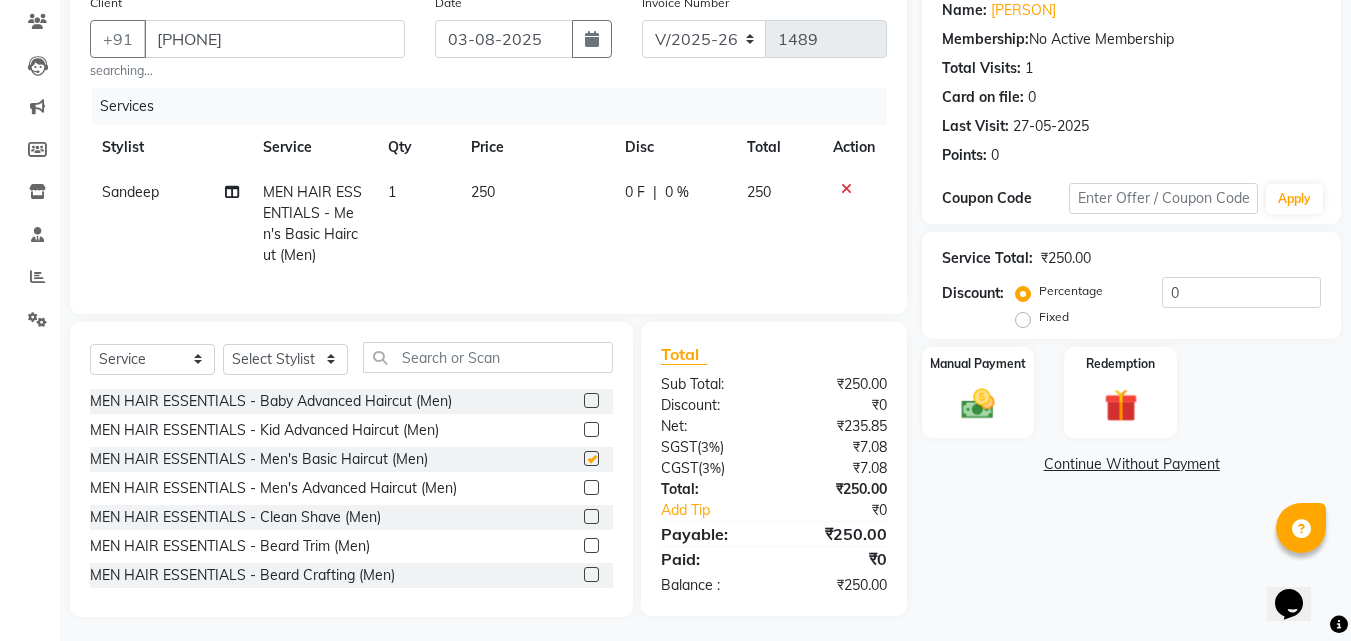 checkbox on "false" 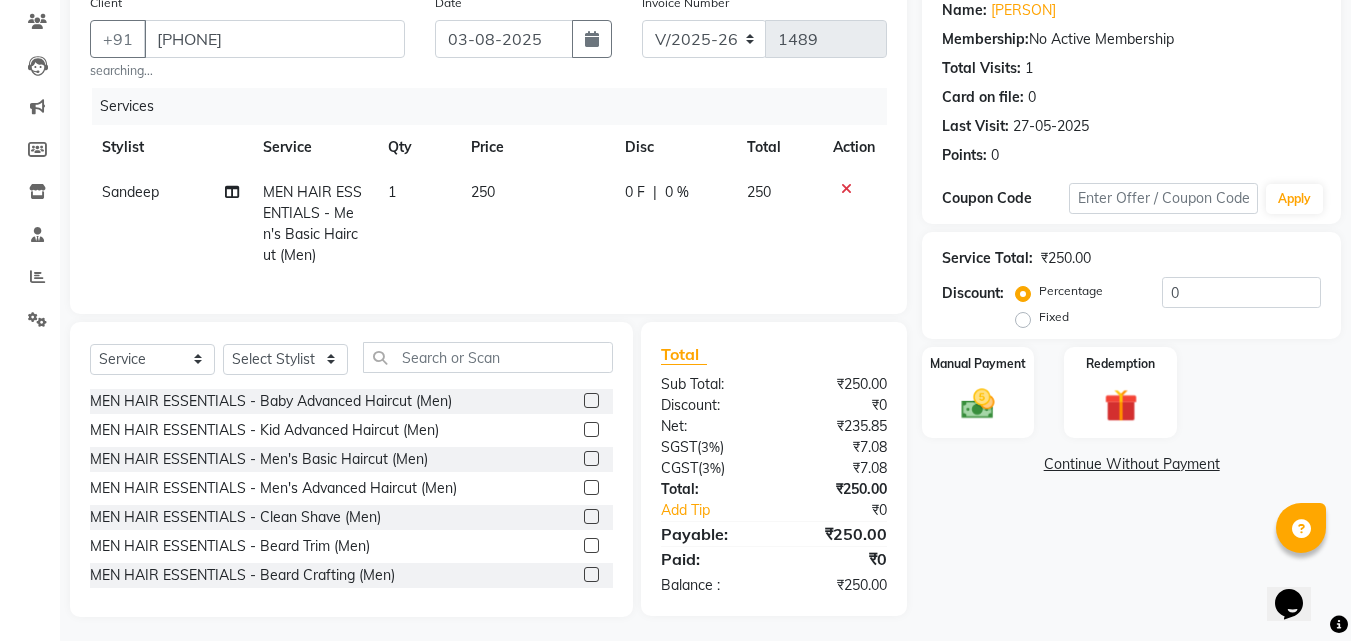 click on "250" 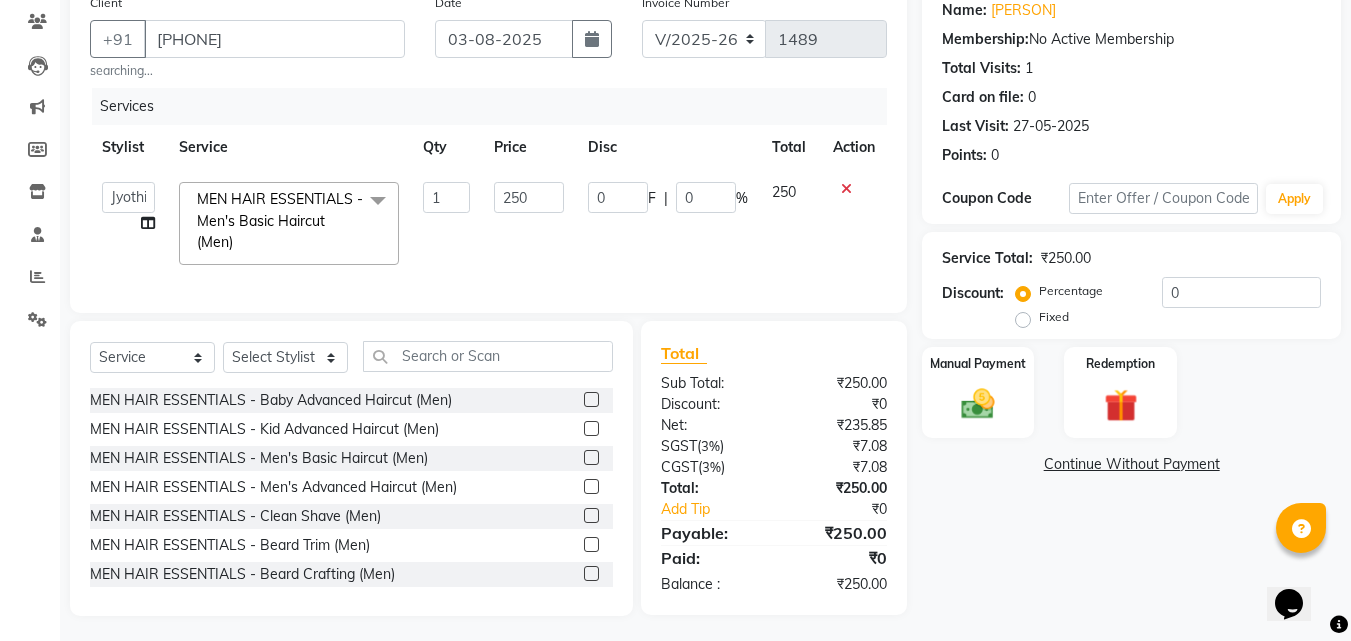 click on "250" 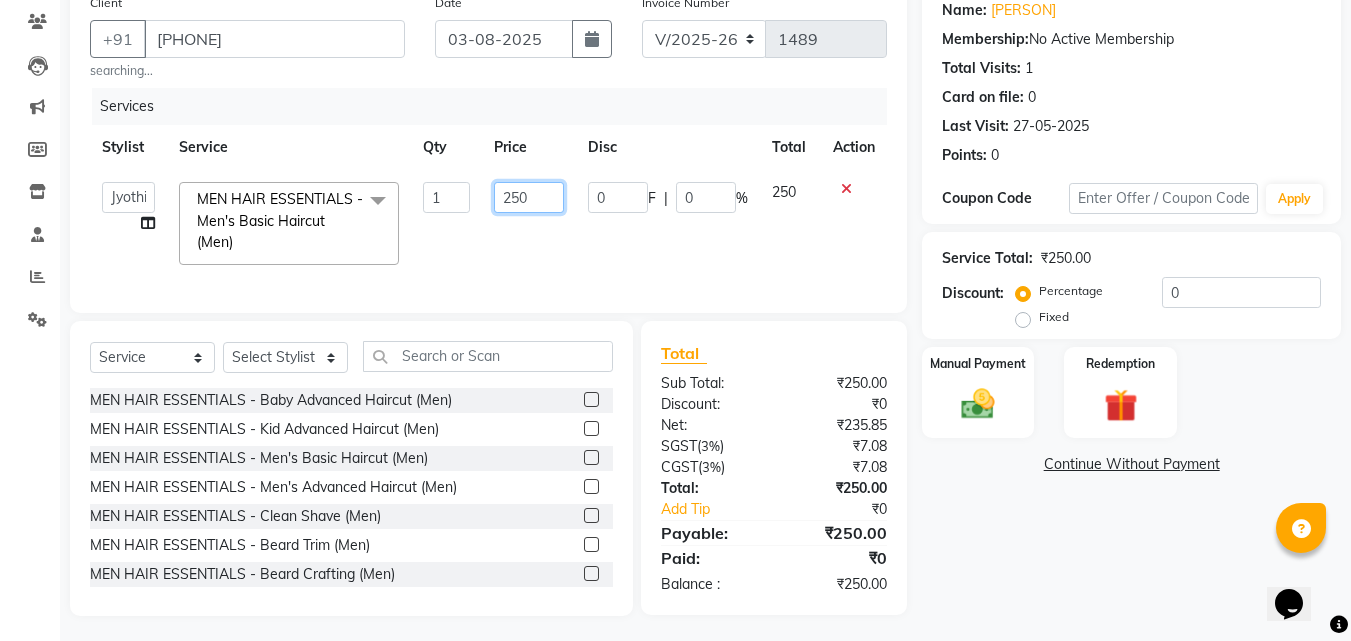 click on "250" 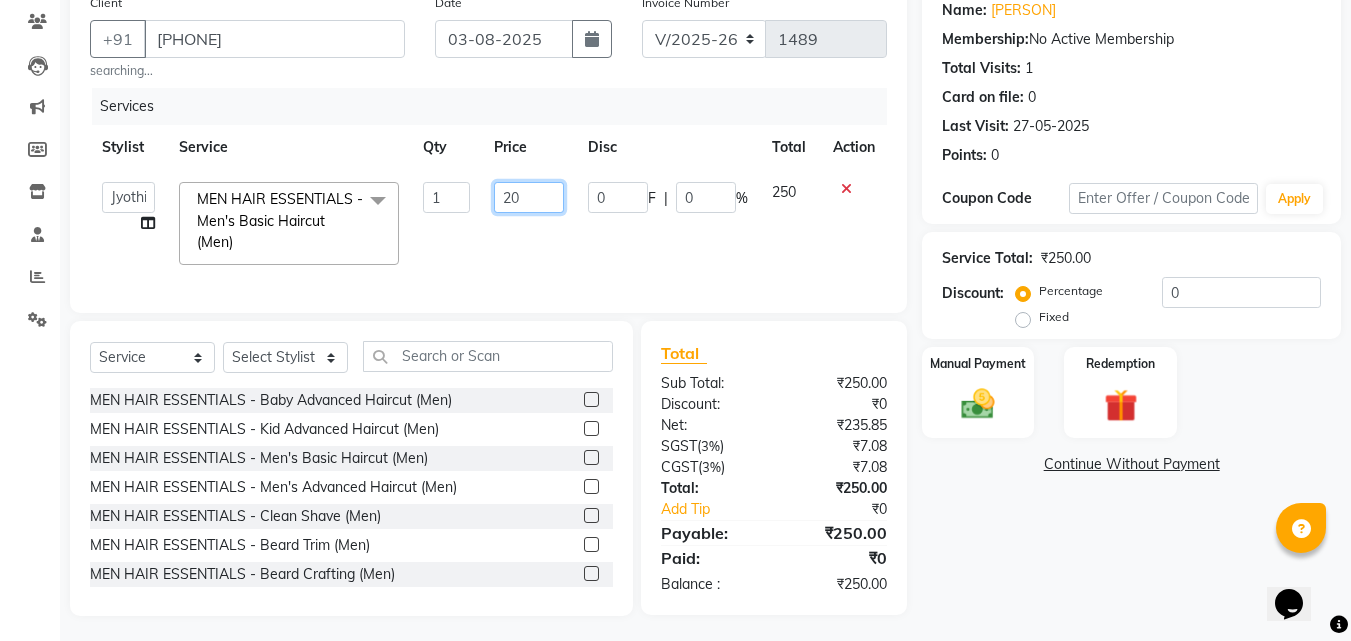 type on "200" 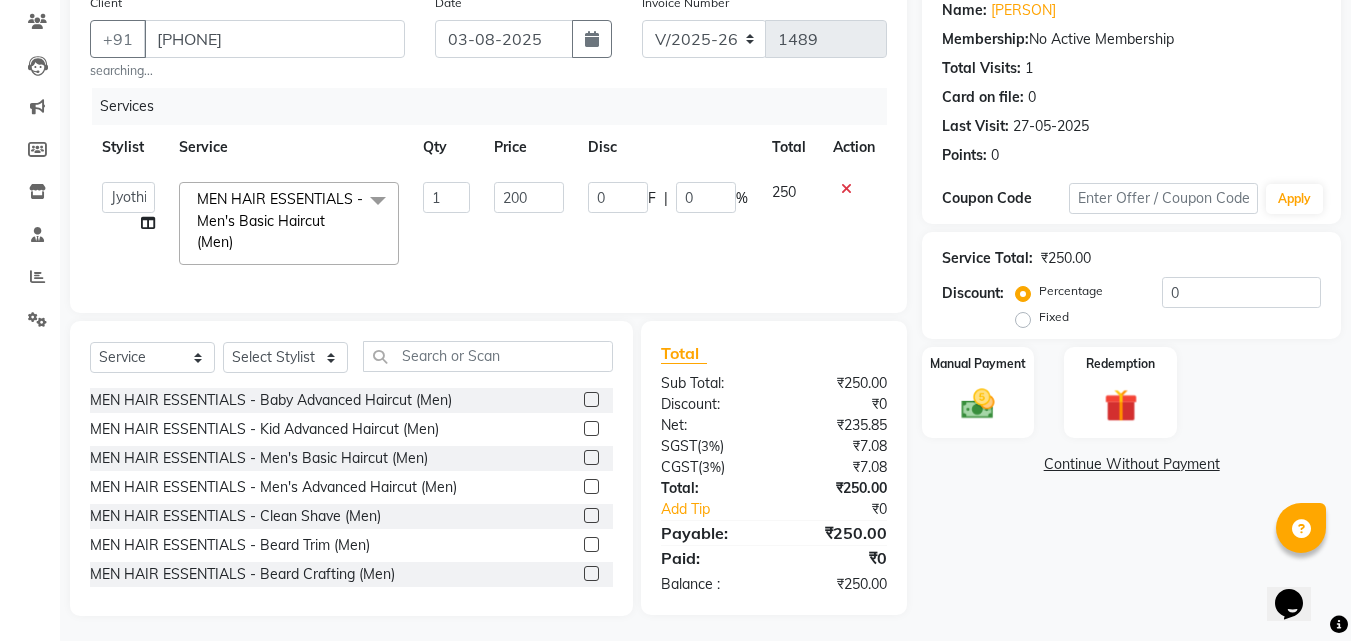 click on "0 F | 0 %" 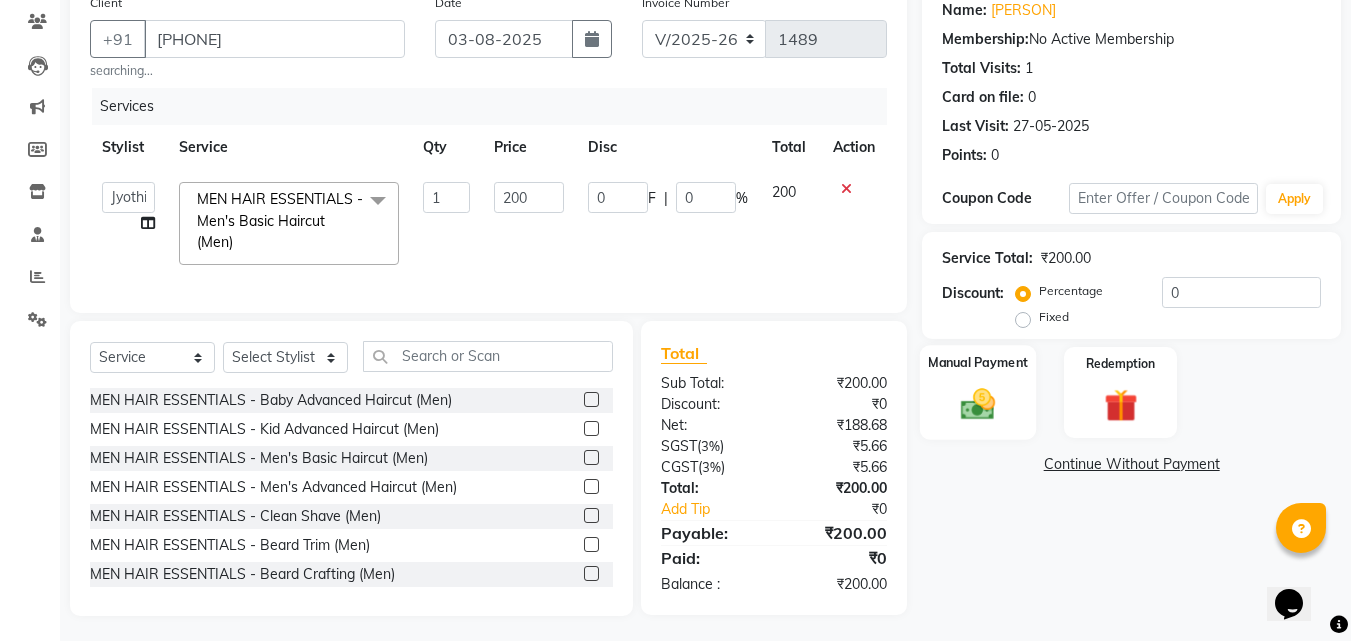 click 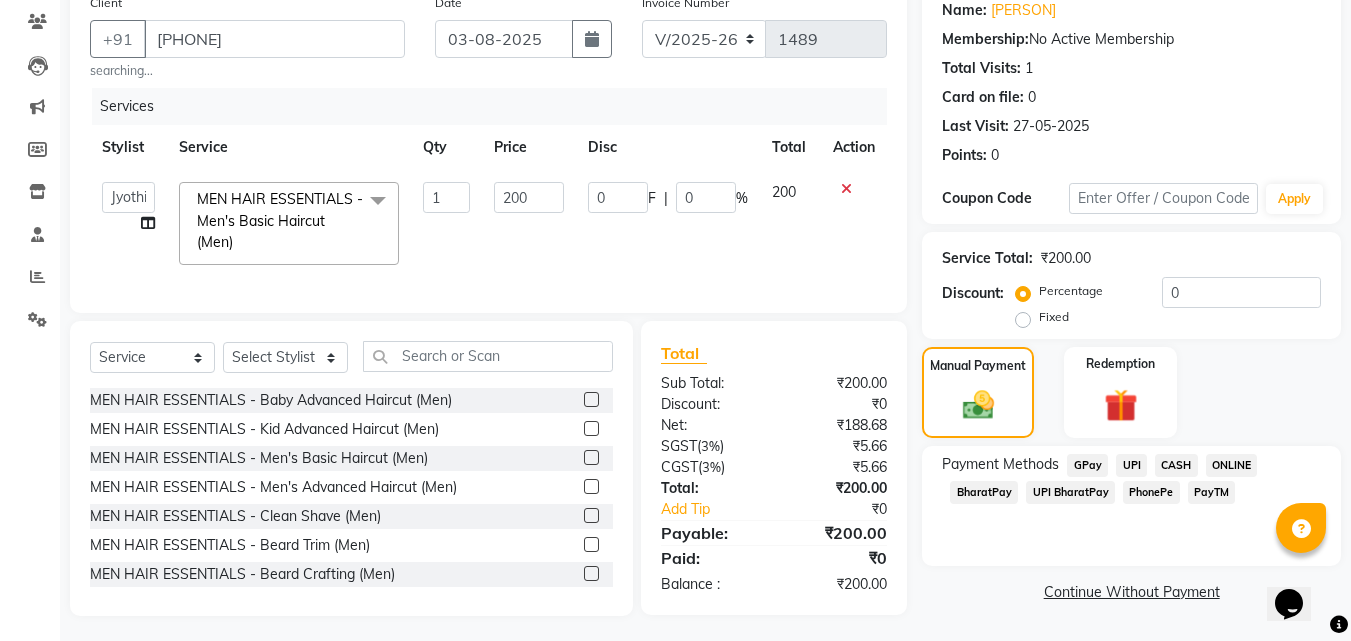 click on "PhonePe" 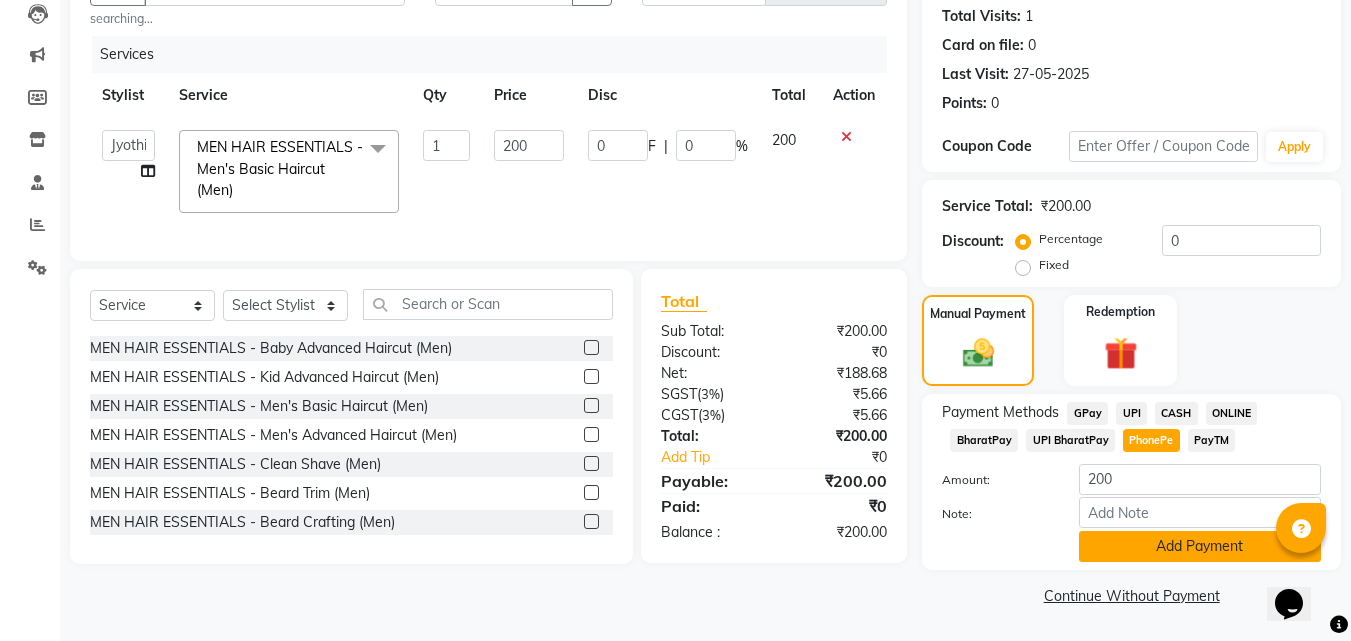 click on "Add Payment" 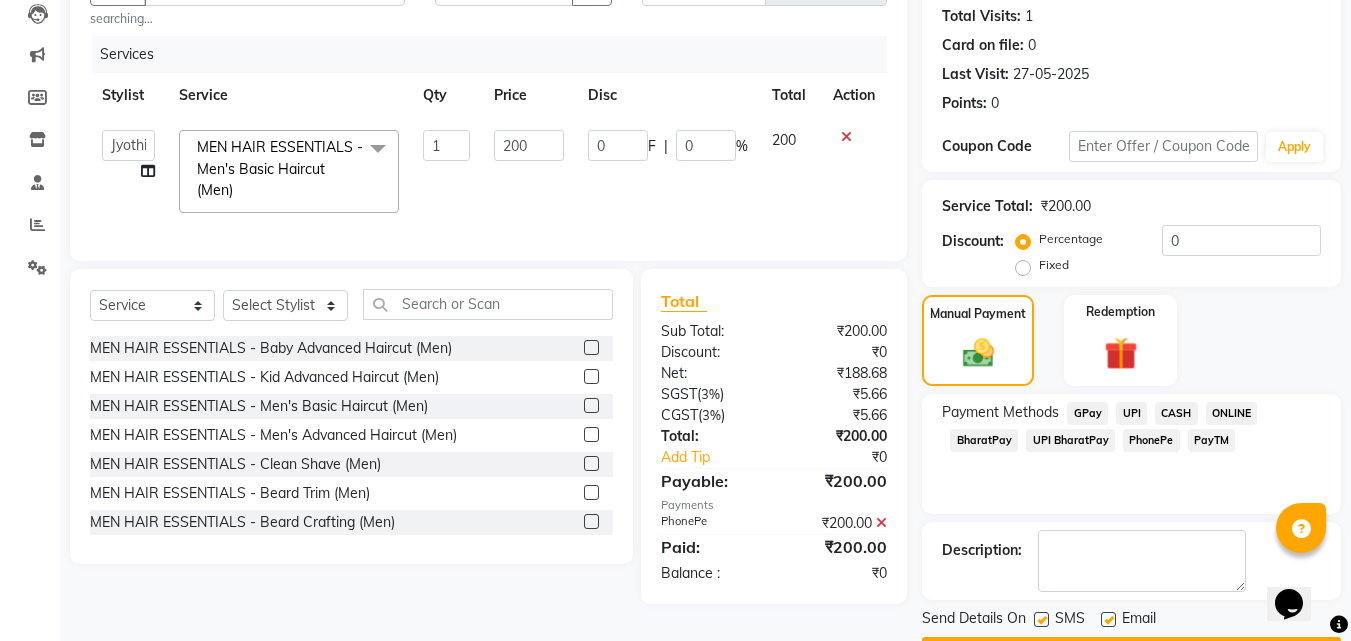 scroll, scrollTop: 275, scrollLeft: 0, axis: vertical 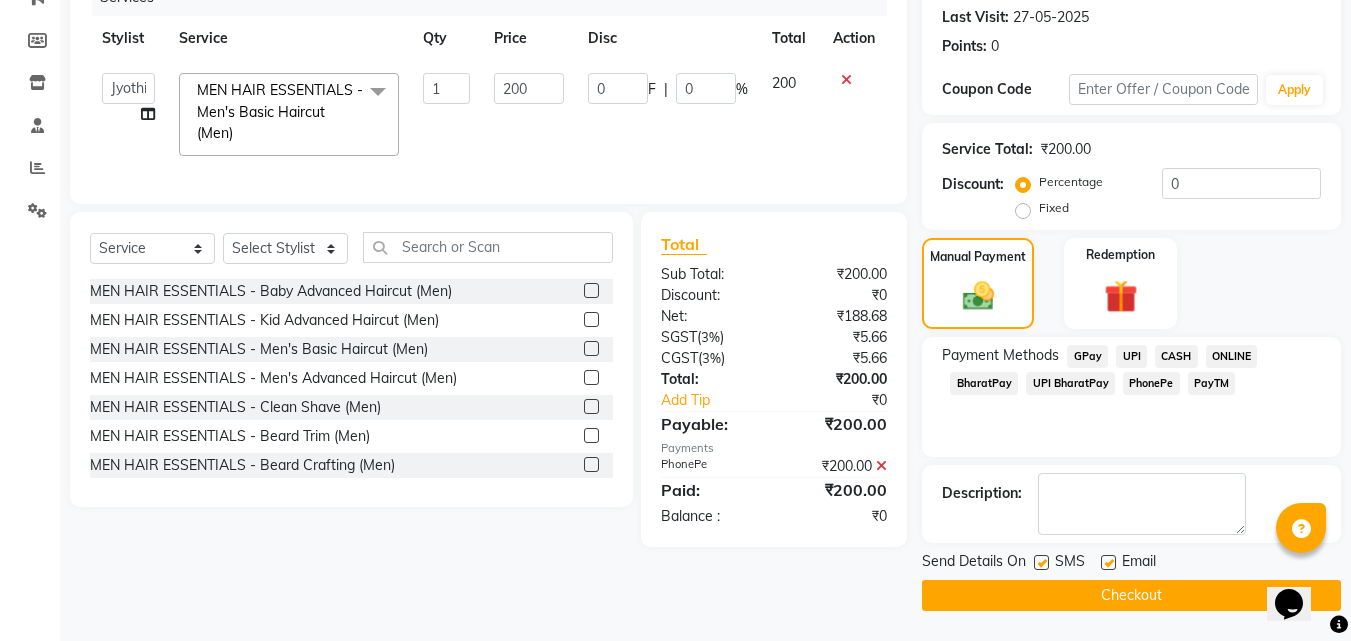 click on "Checkout" 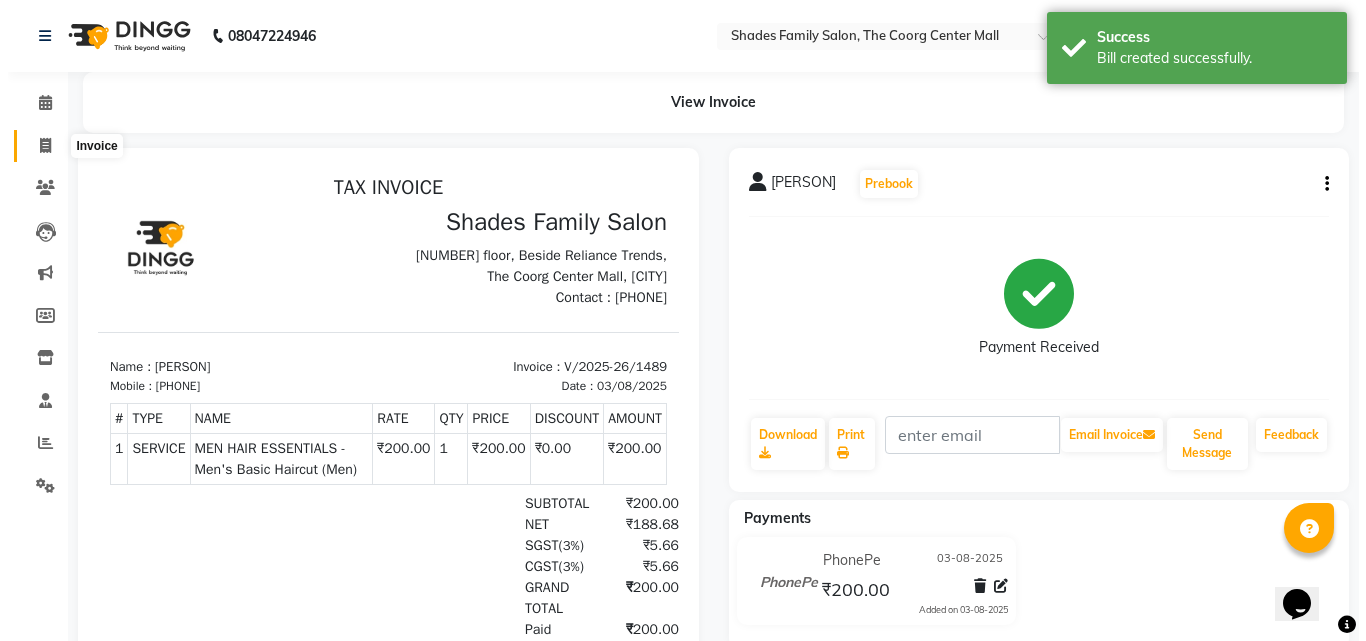 scroll, scrollTop: 0, scrollLeft: 0, axis: both 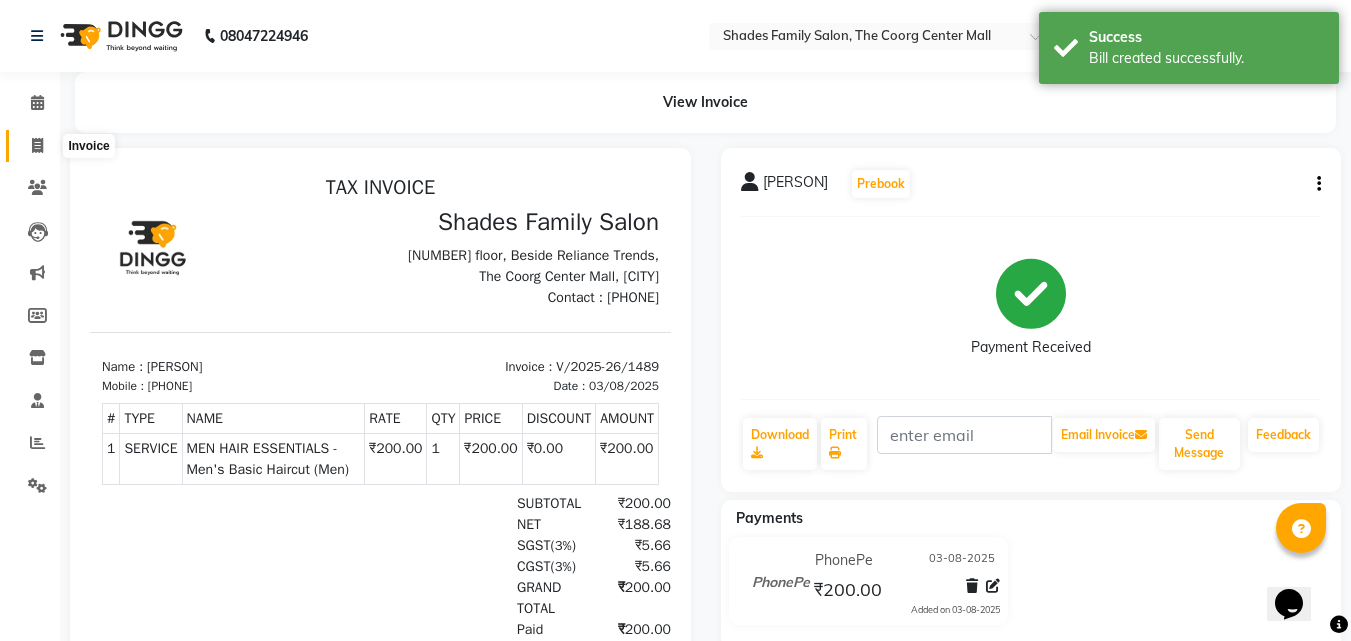 drag, startPoint x: 34, startPoint y: 143, endPoint x: 916, endPoint y: 3, distance: 893.042 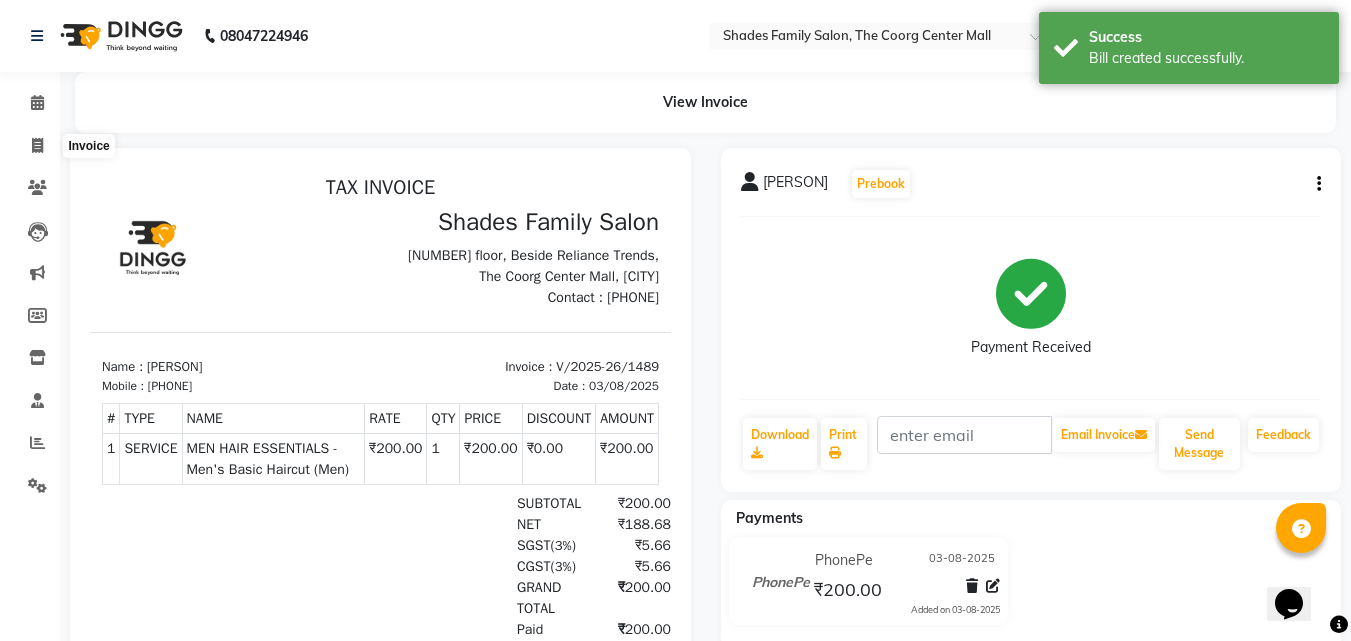 select on "service" 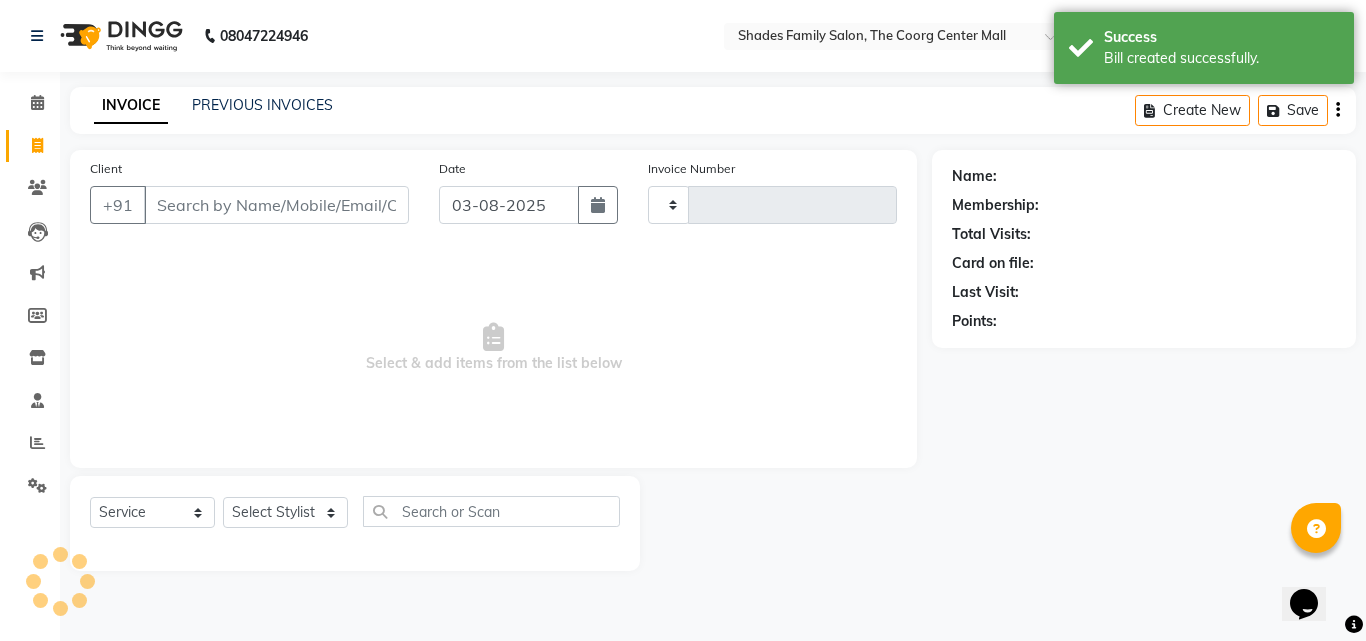 type on "1490" 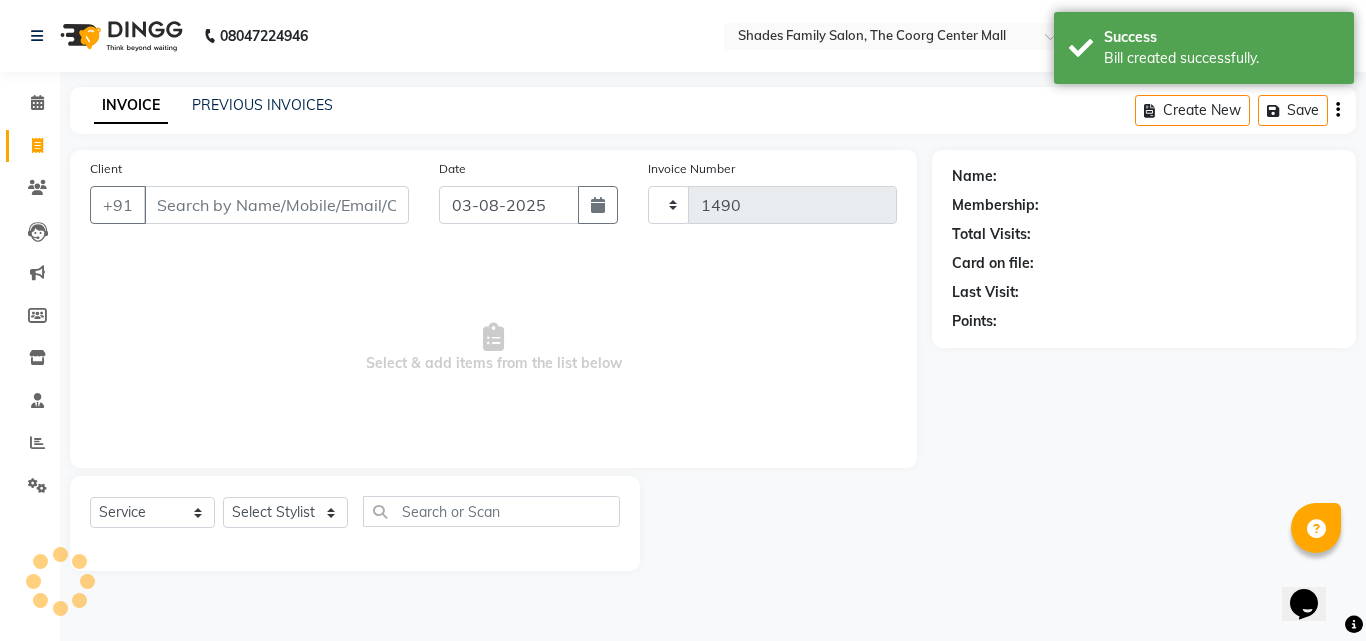 select on "7447" 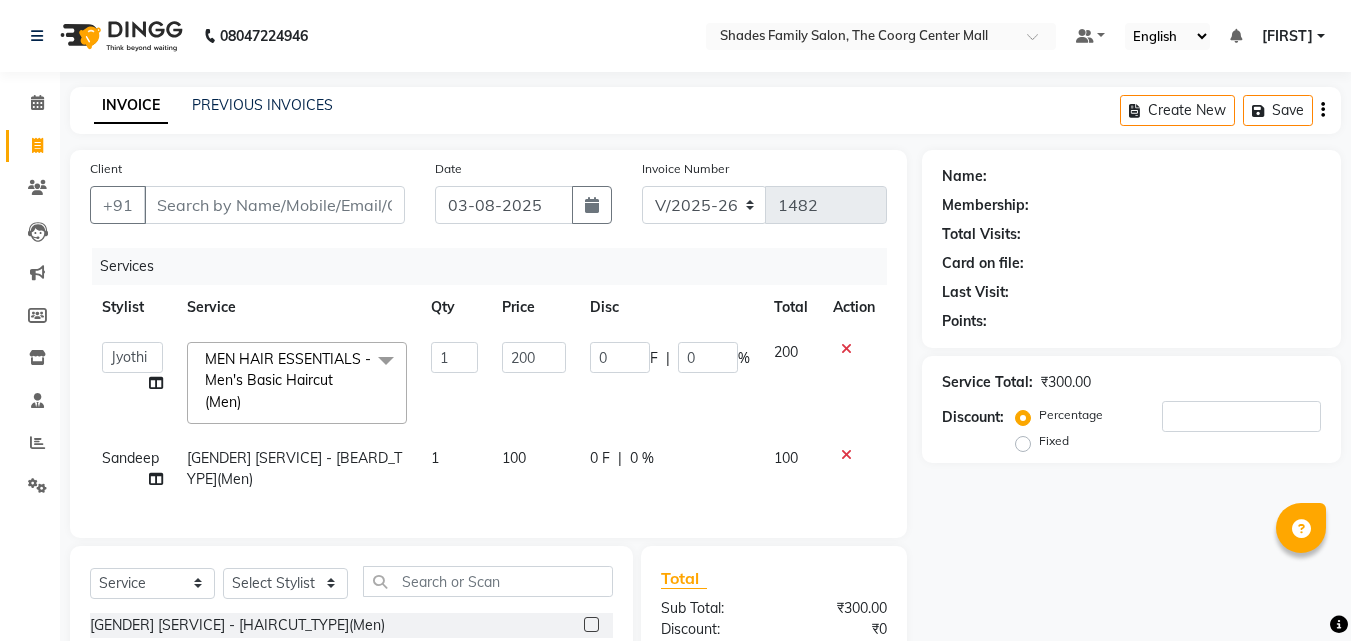 select on "7447" 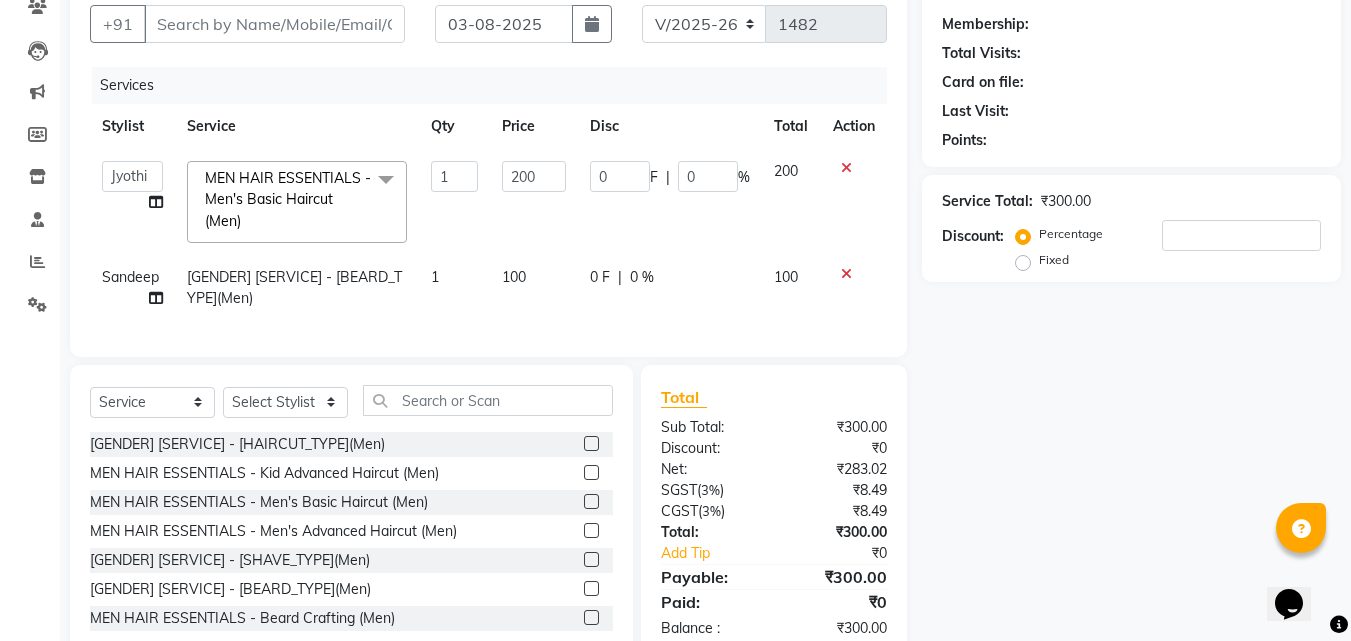 scroll, scrollTop: 0, scrollLeft: 0, axis: both 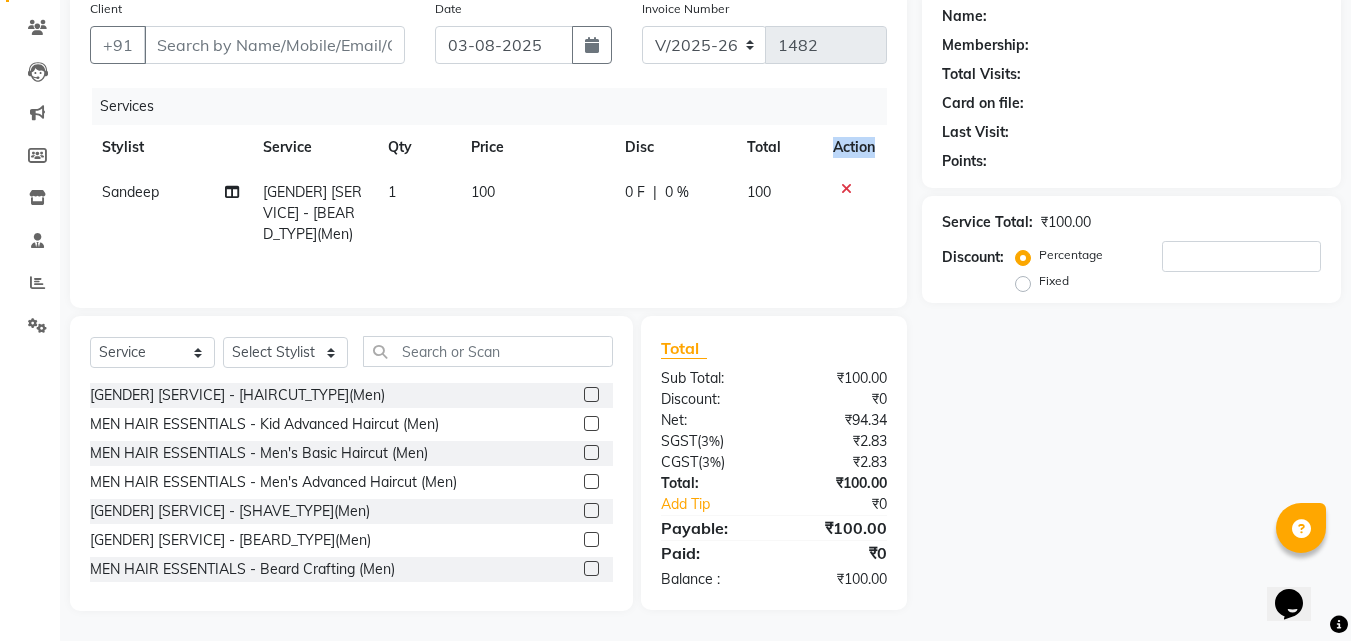 click on "Action" 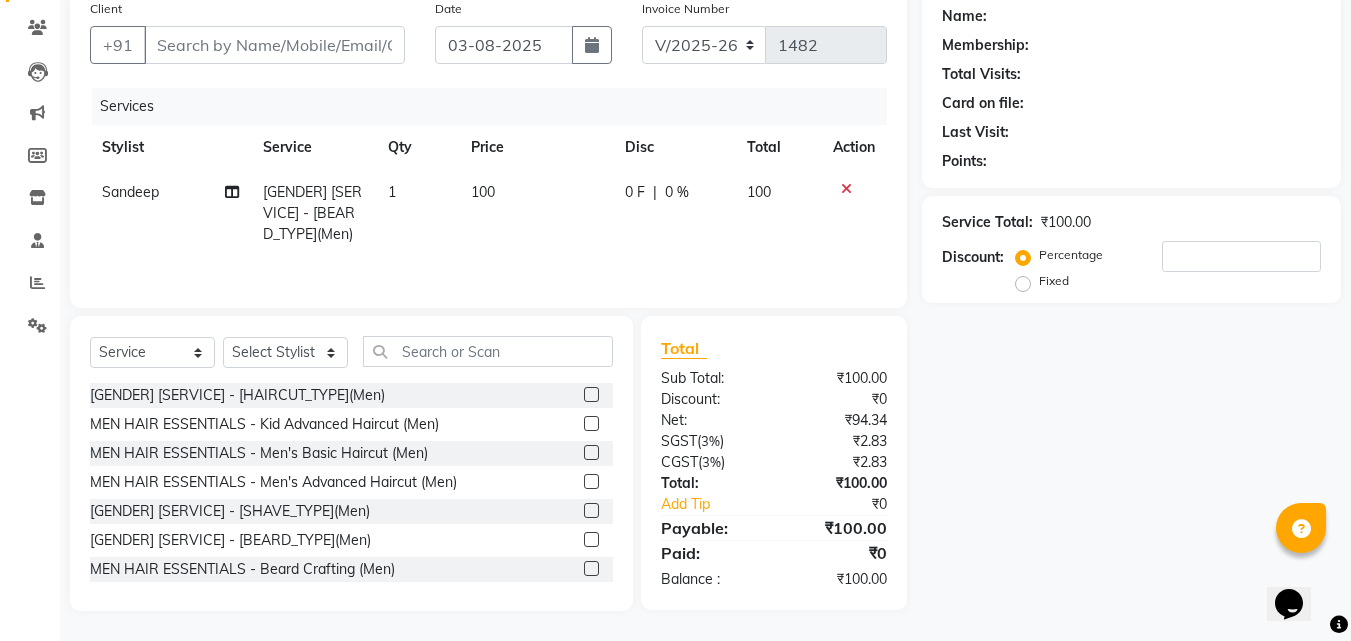 click 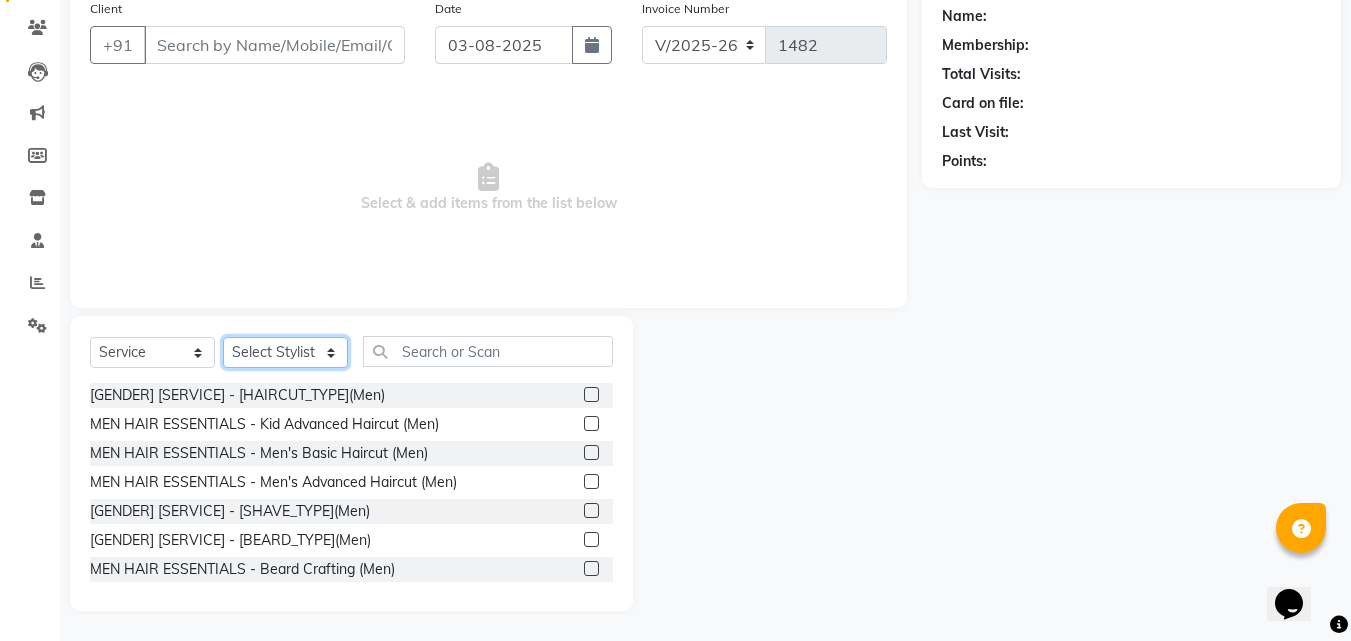 click on "Select Stylist [PERSON] [PERSON] [PERSON] [PERSON] [PERSON] [PERSON]" 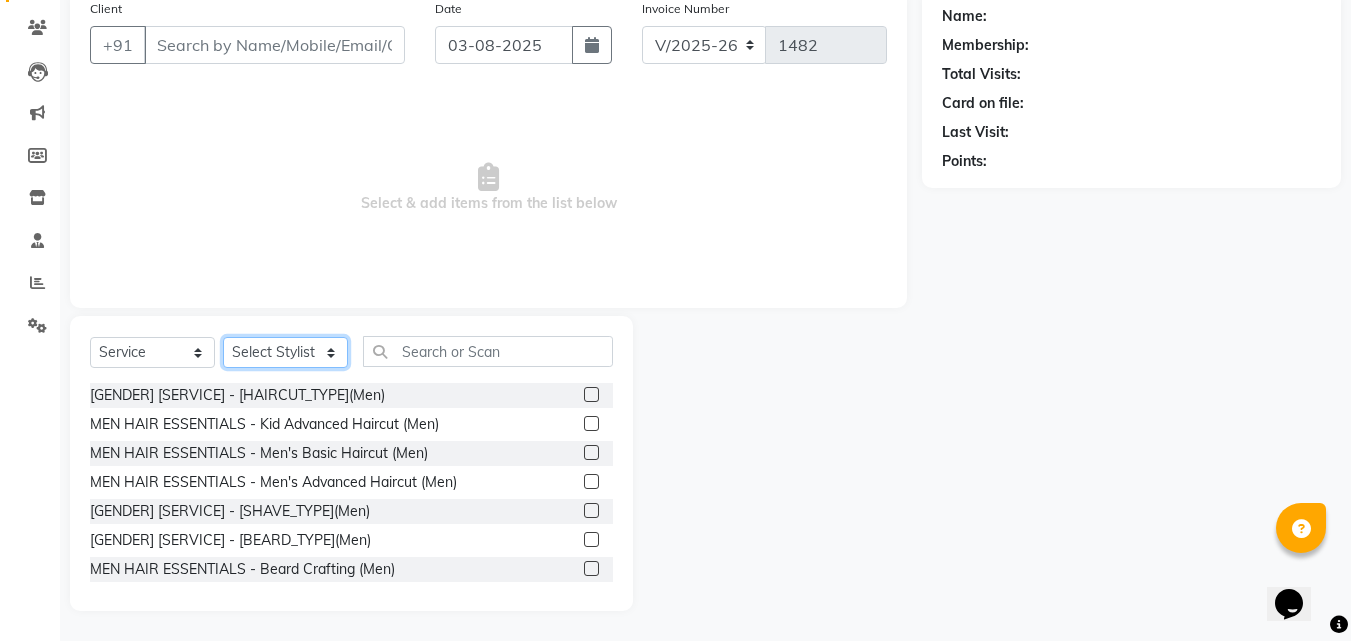 click on "Select Stylist [PERSON] [PERSON] [PERSON] [PERSON] [PERSON] [PERSON]" 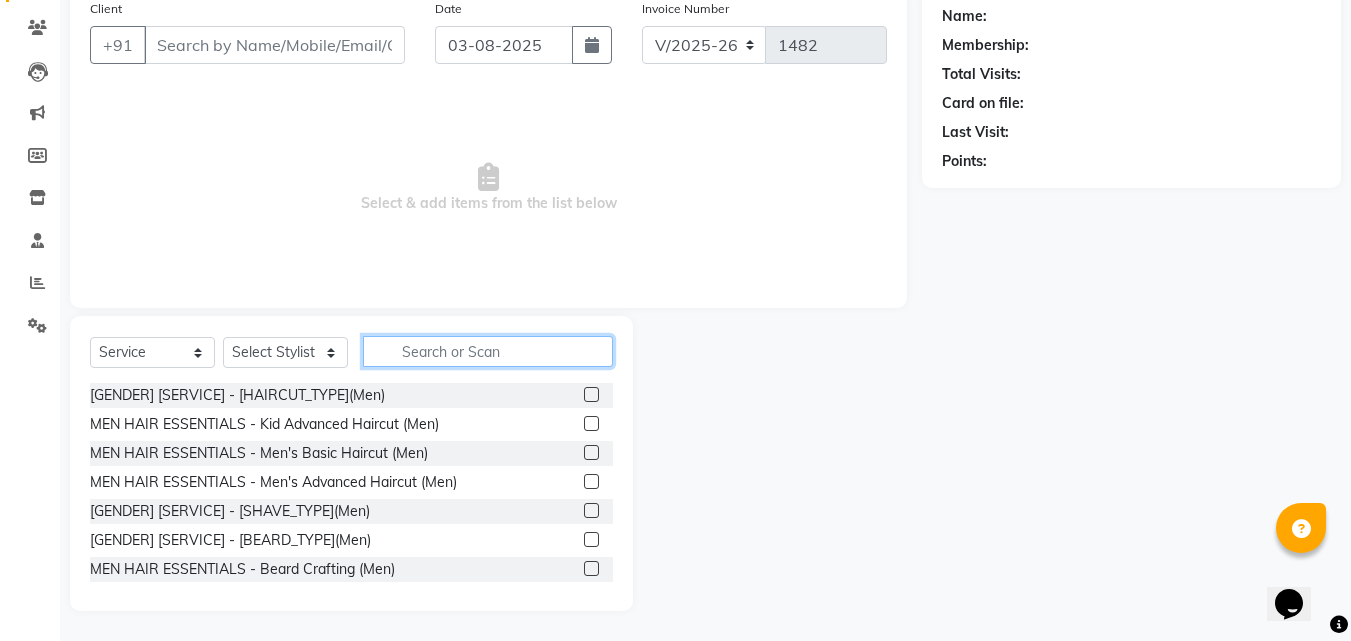 click 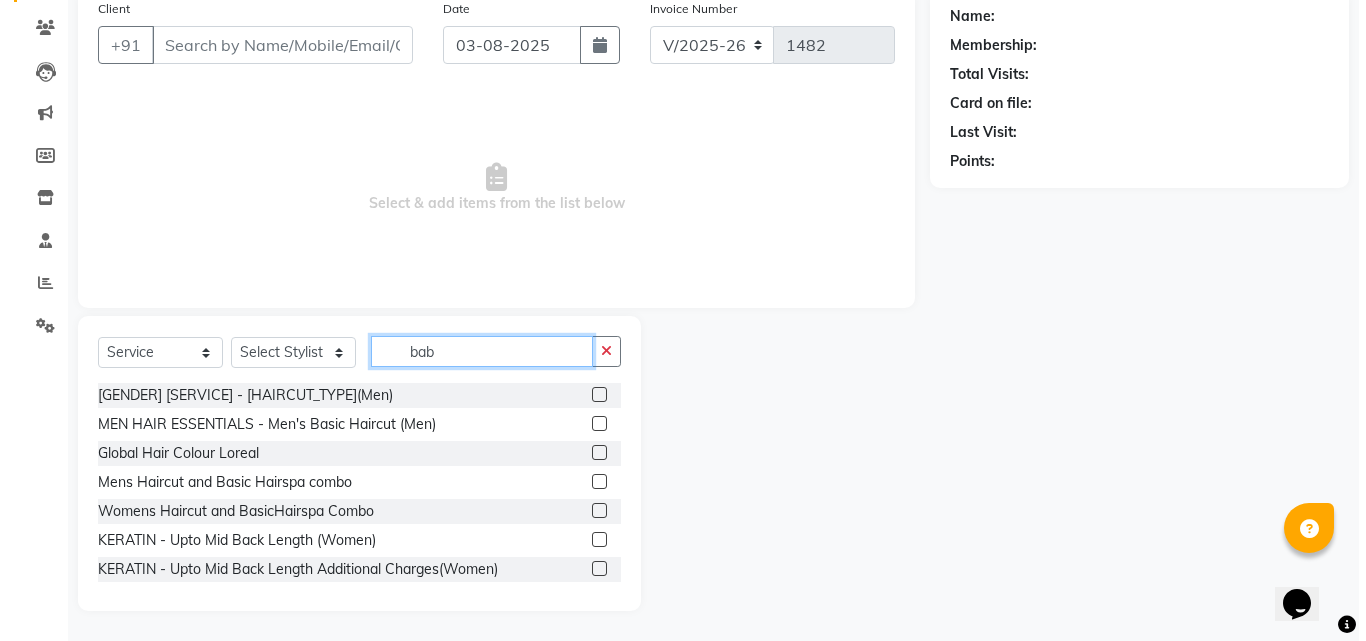 scroll, scrollTop: 18, scrollLeft: 0, axis: vertical 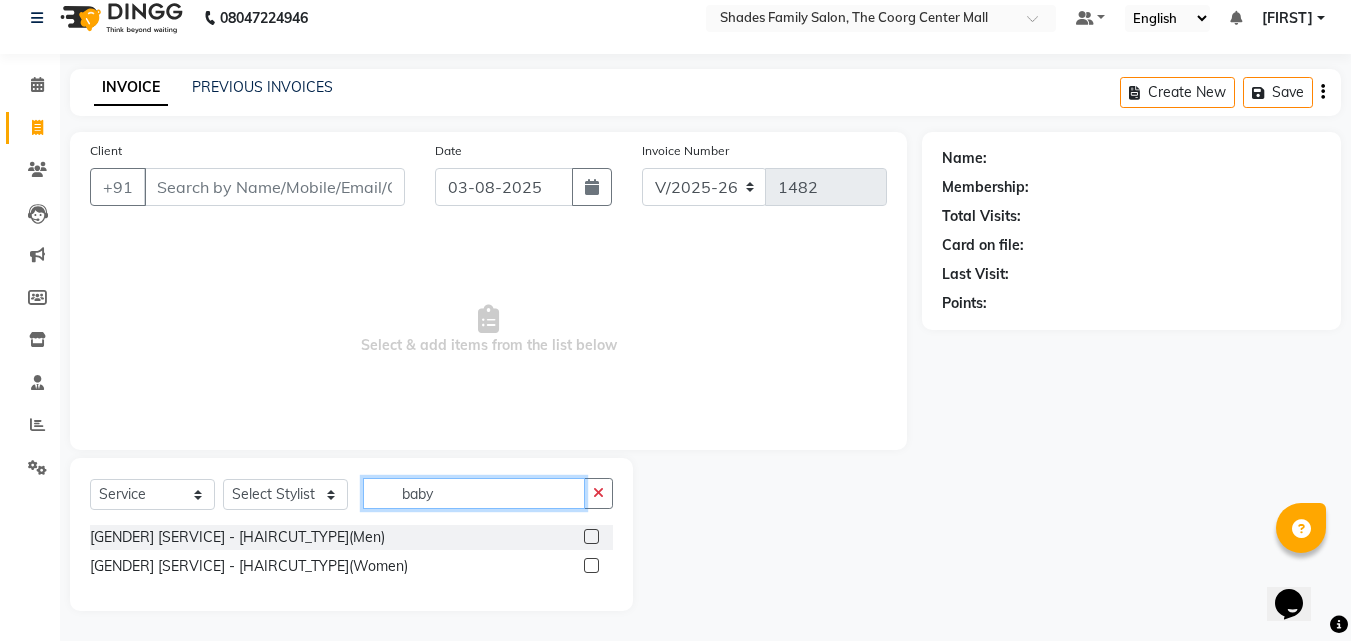 type on "baby" 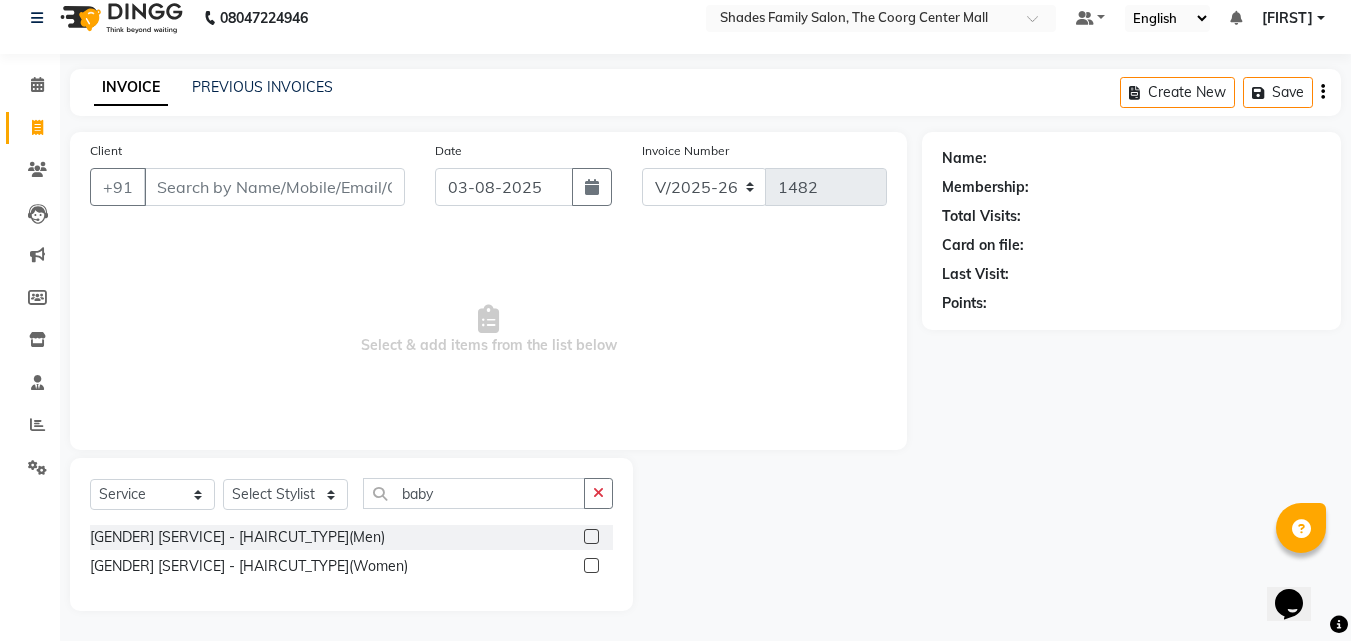 click 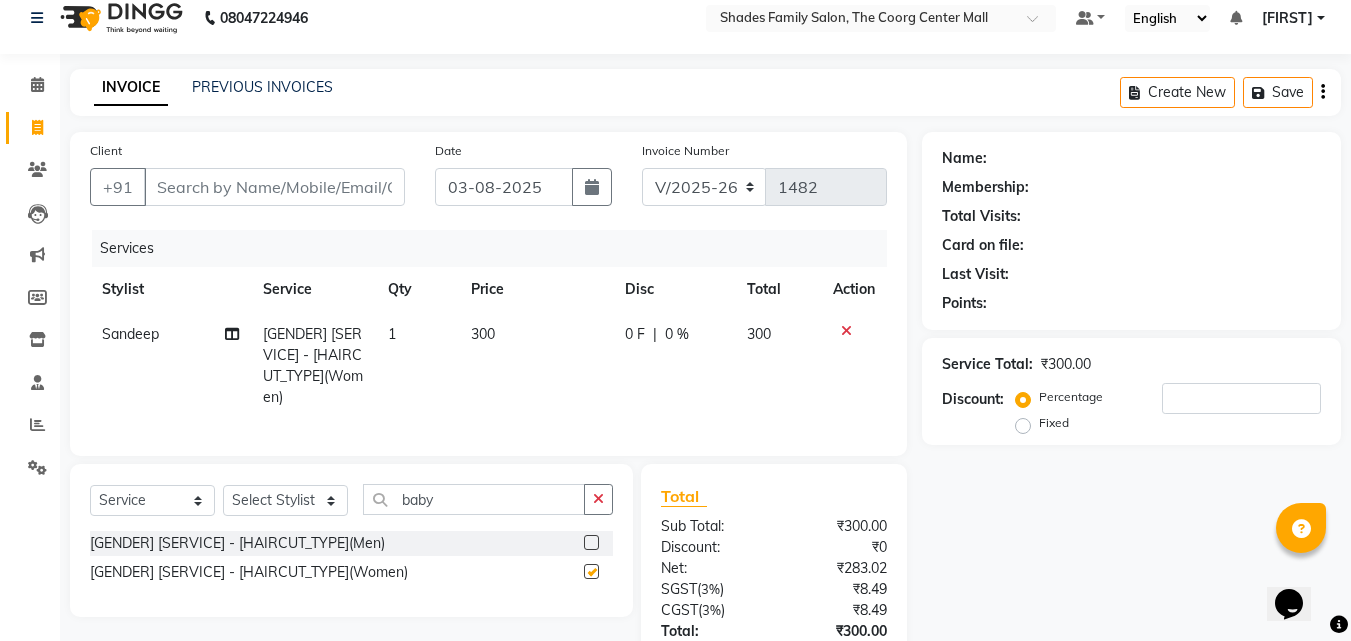 checkbox on "false" 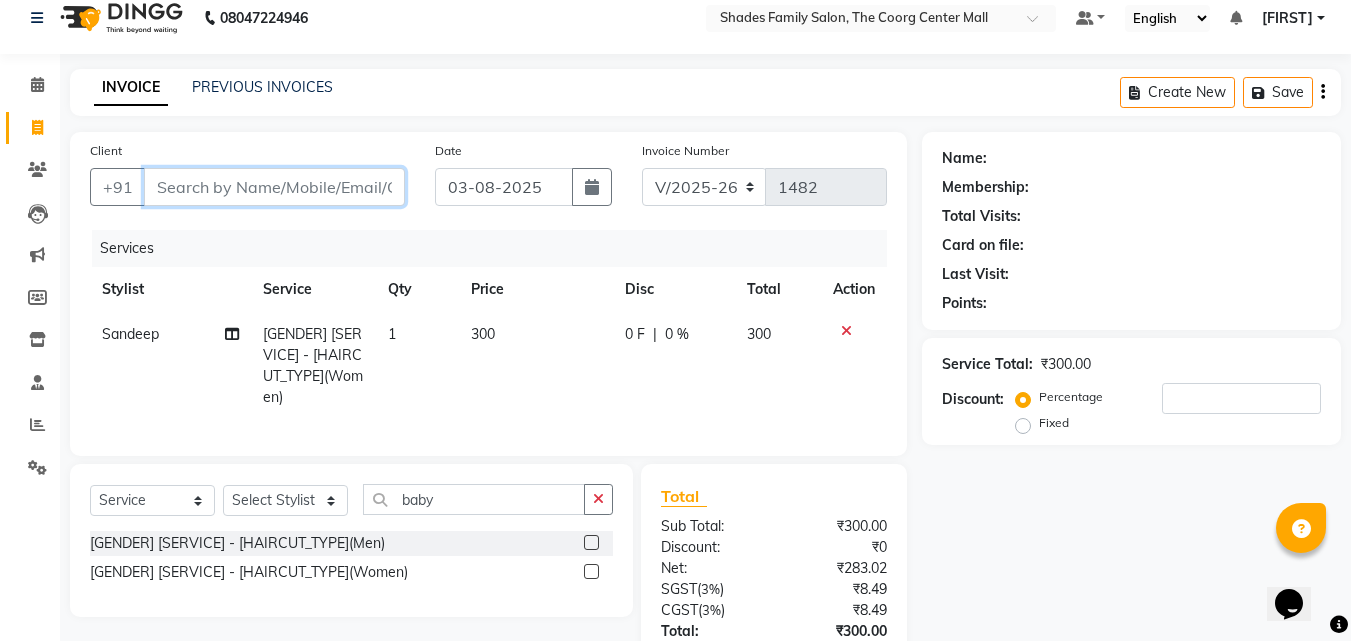 click on "Client" at bounding box center [274, 187] 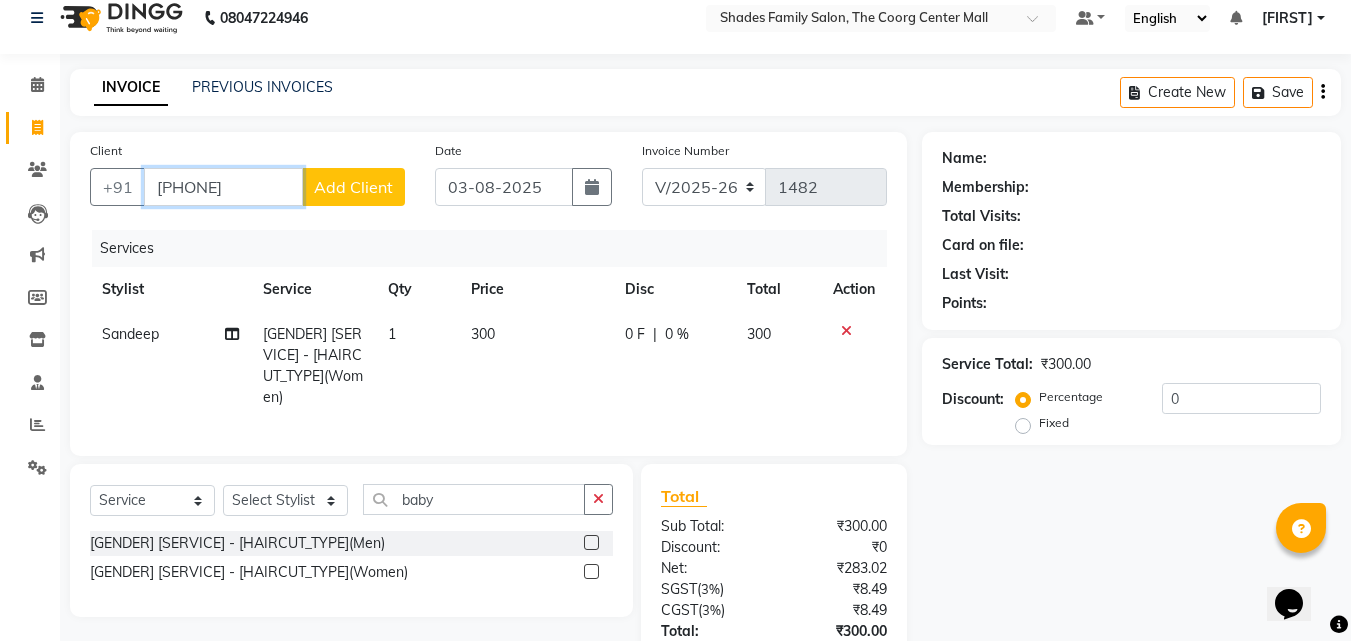 type on "7012990354" 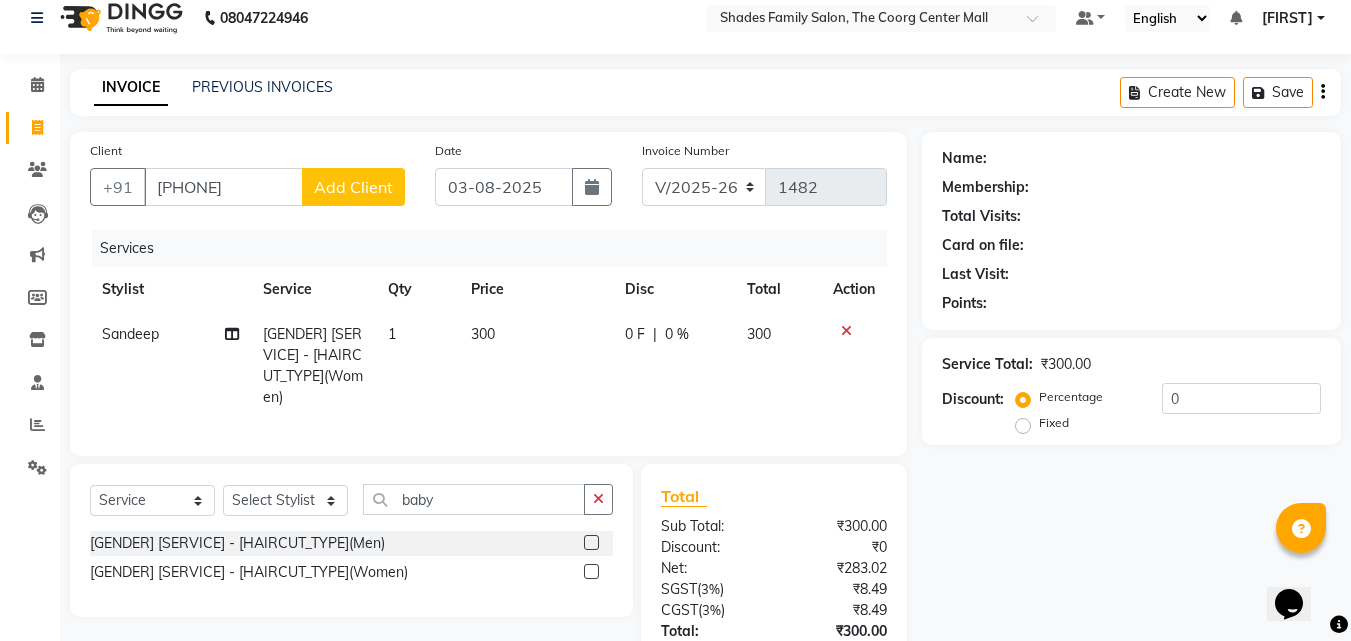 click on "Add Client" 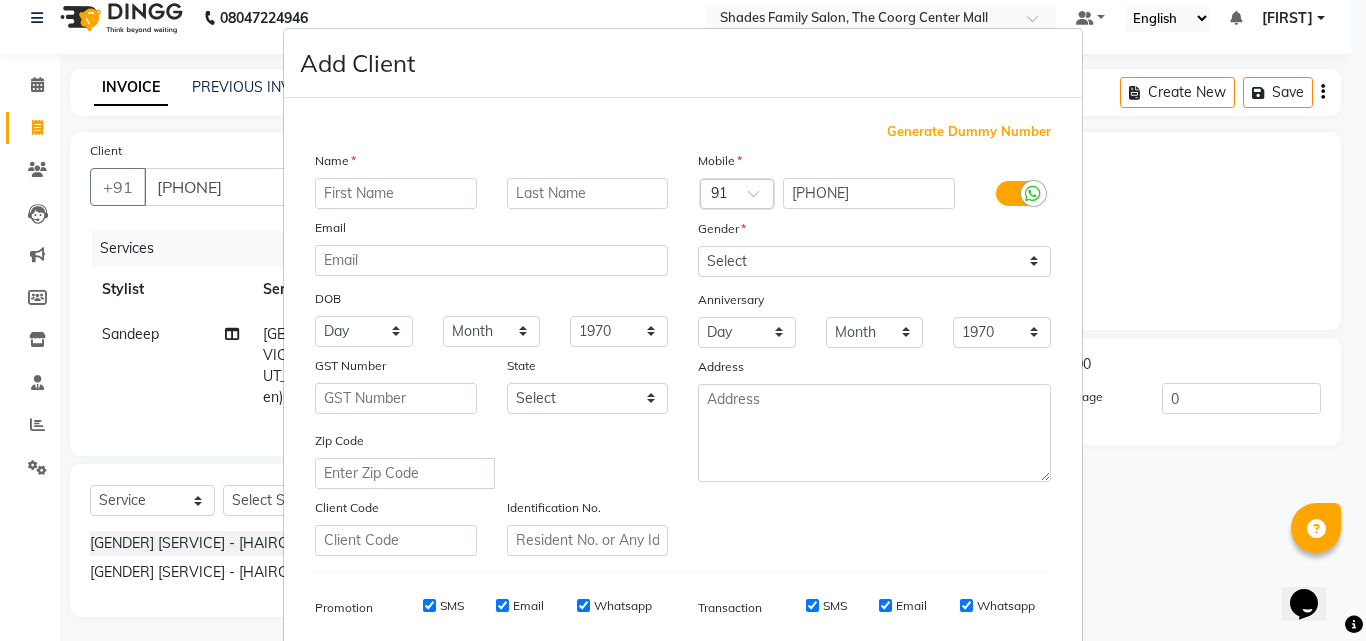 click at bounding box center (396, 193) 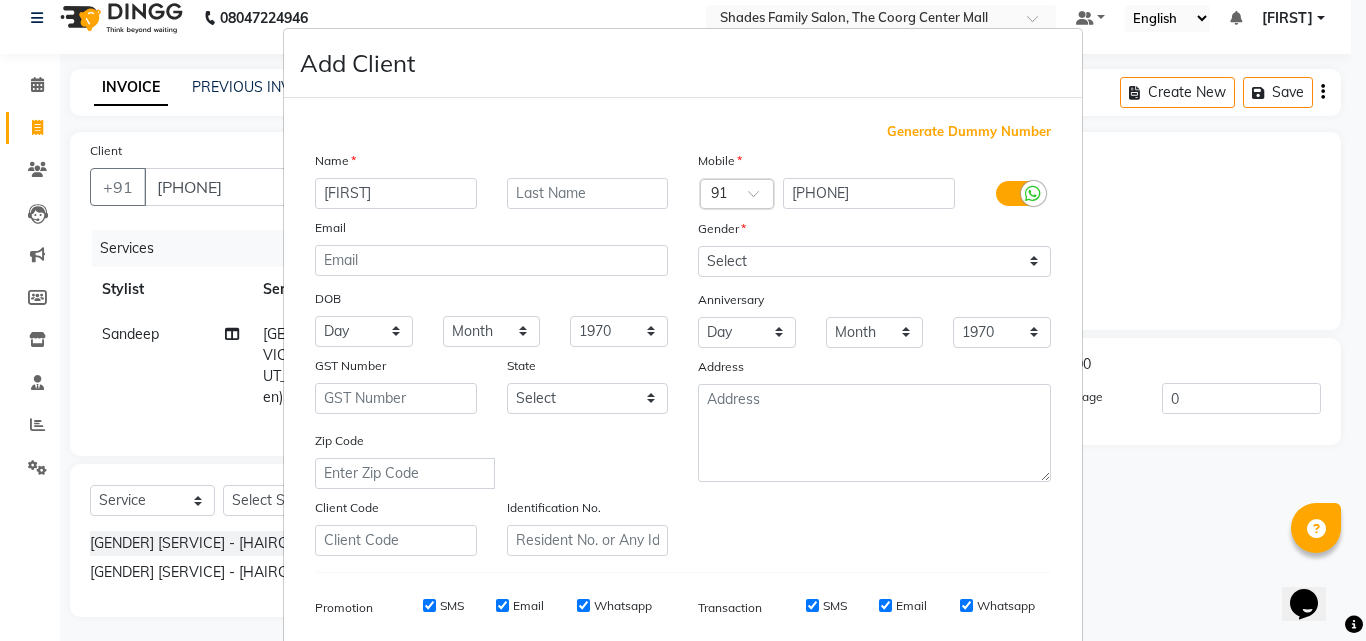 type on "Bibin" 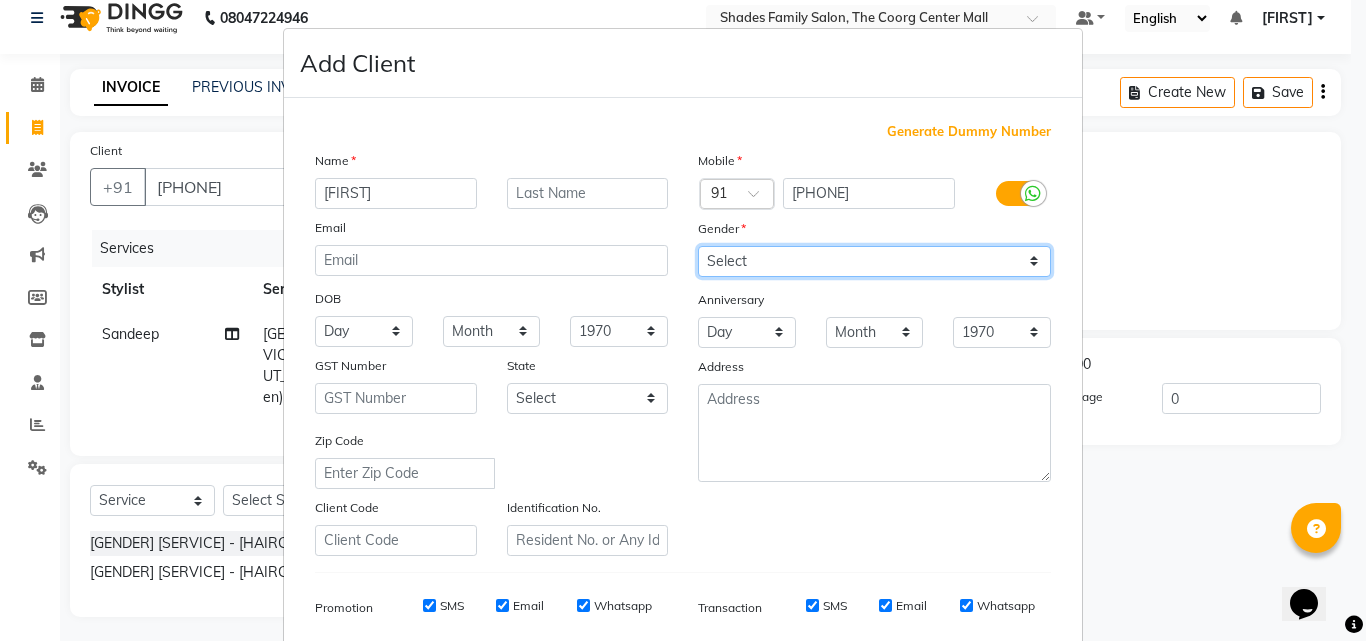 click on "Select Male Female Other Prefer Not To Say" at bounding box center [874, 261] 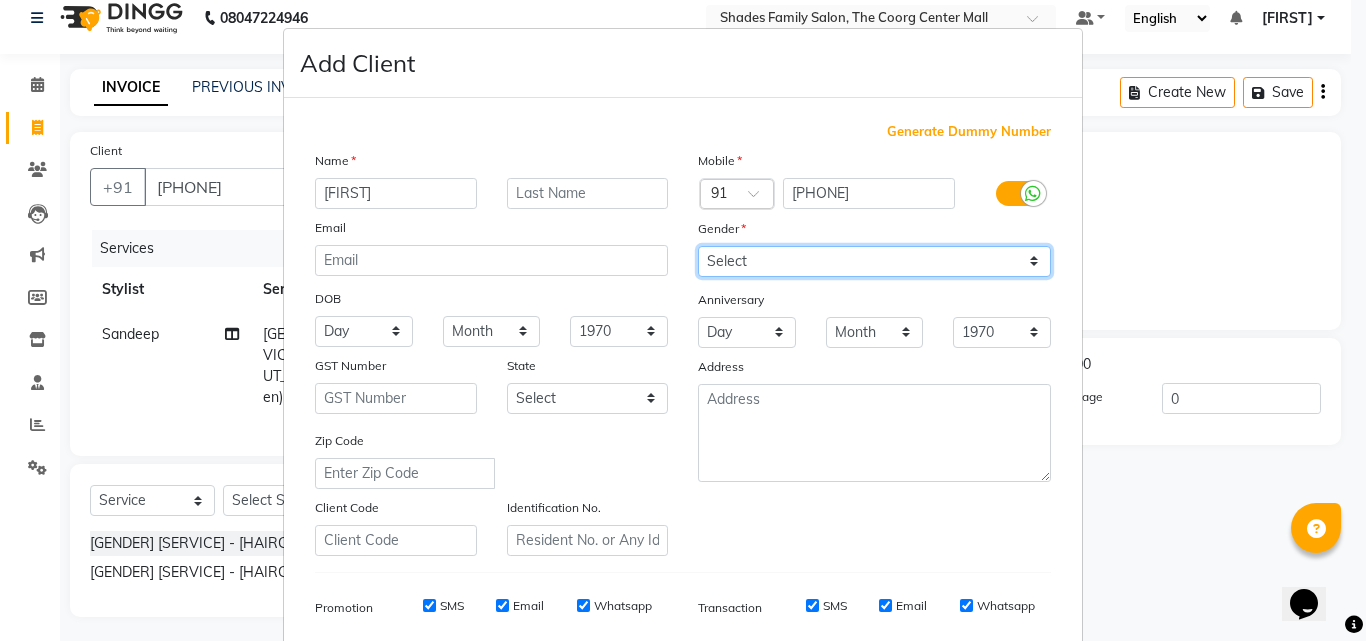 select on "male" 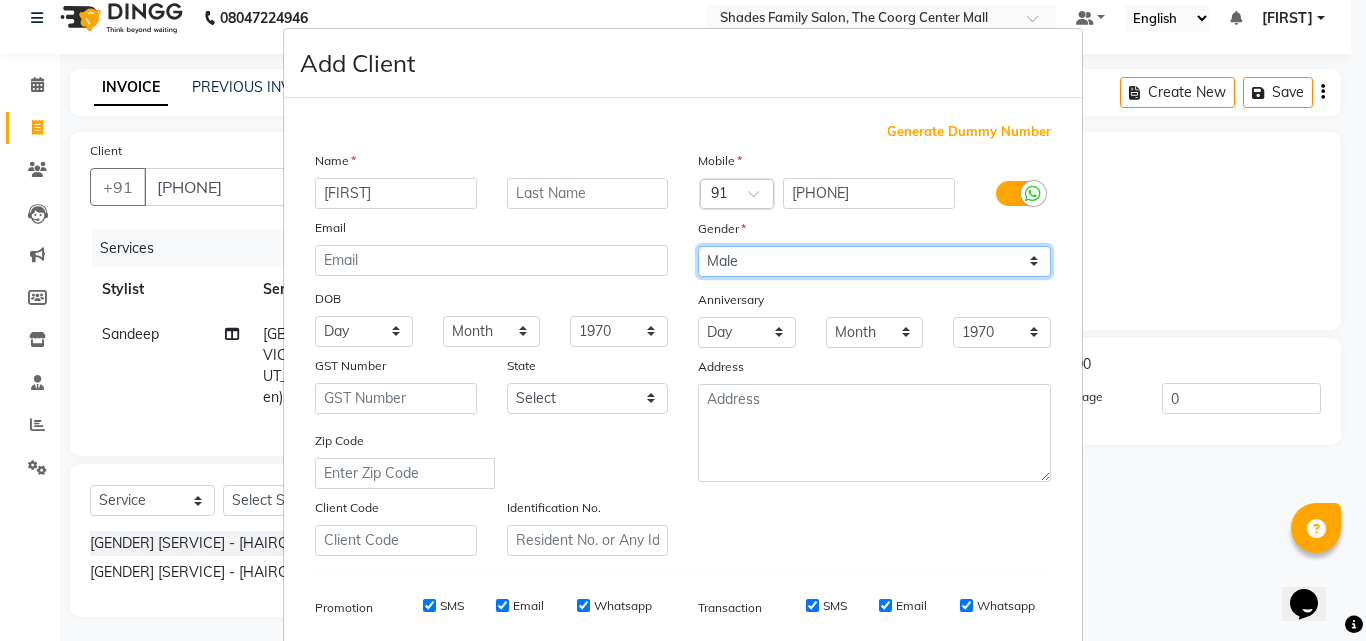 click on "Select Male Female Other Prefer Not To Say" at bounding box center [874, 261] 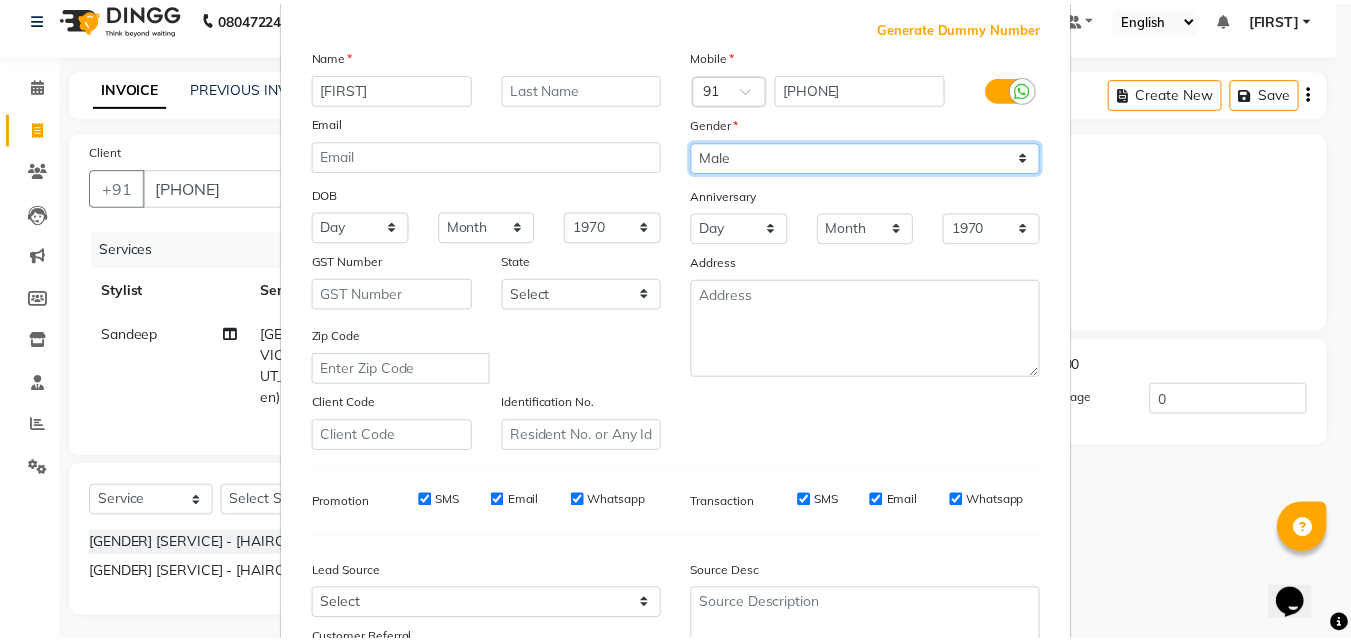 scroll, scrollTop: 282, scrollLeft: 0, axis: vertical 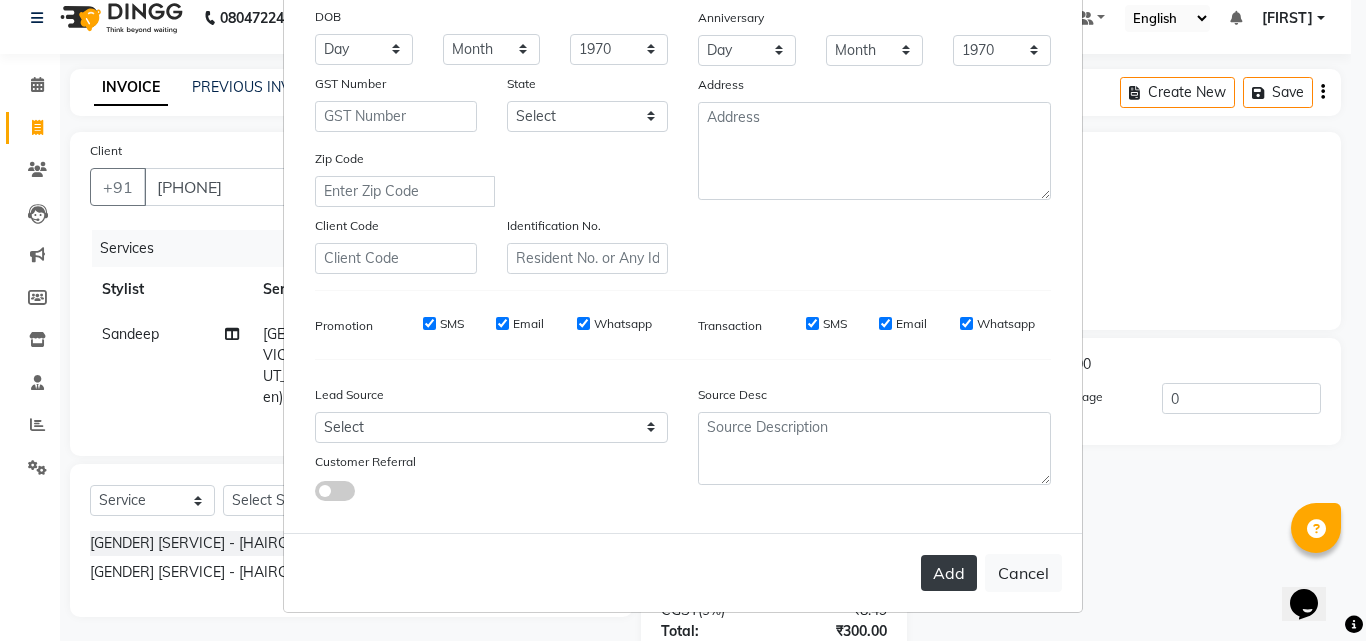 click on "Add" at bounding box center [949, 573] 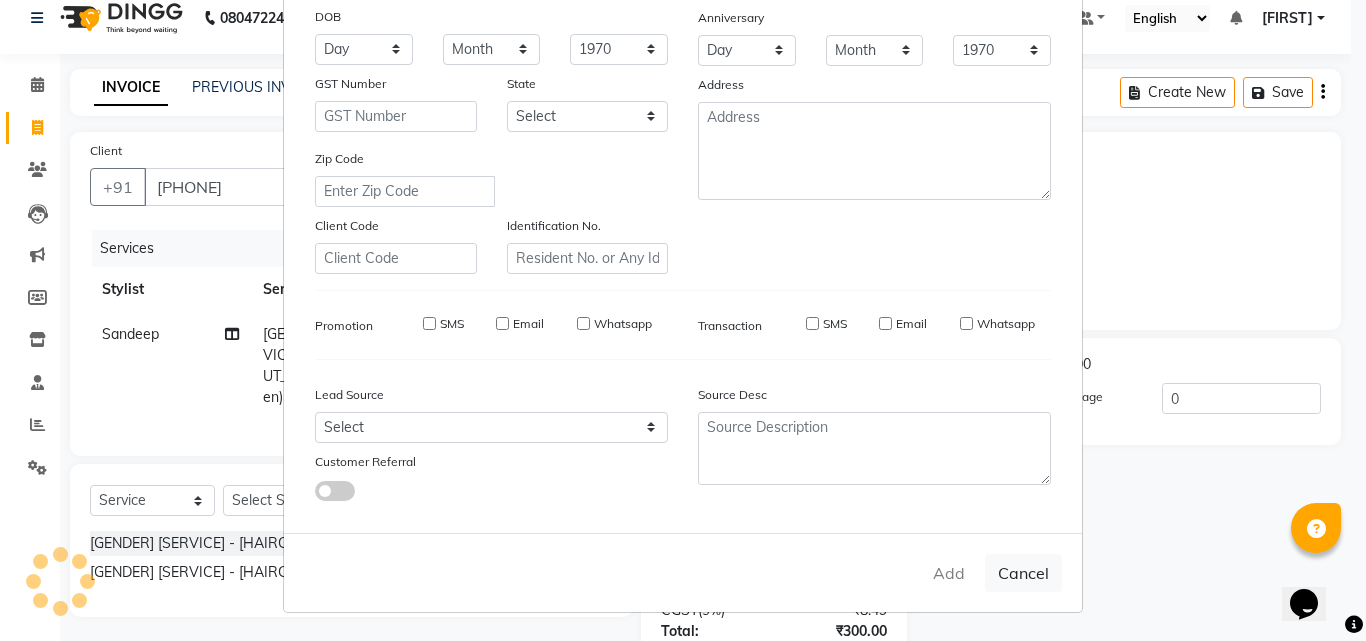 type 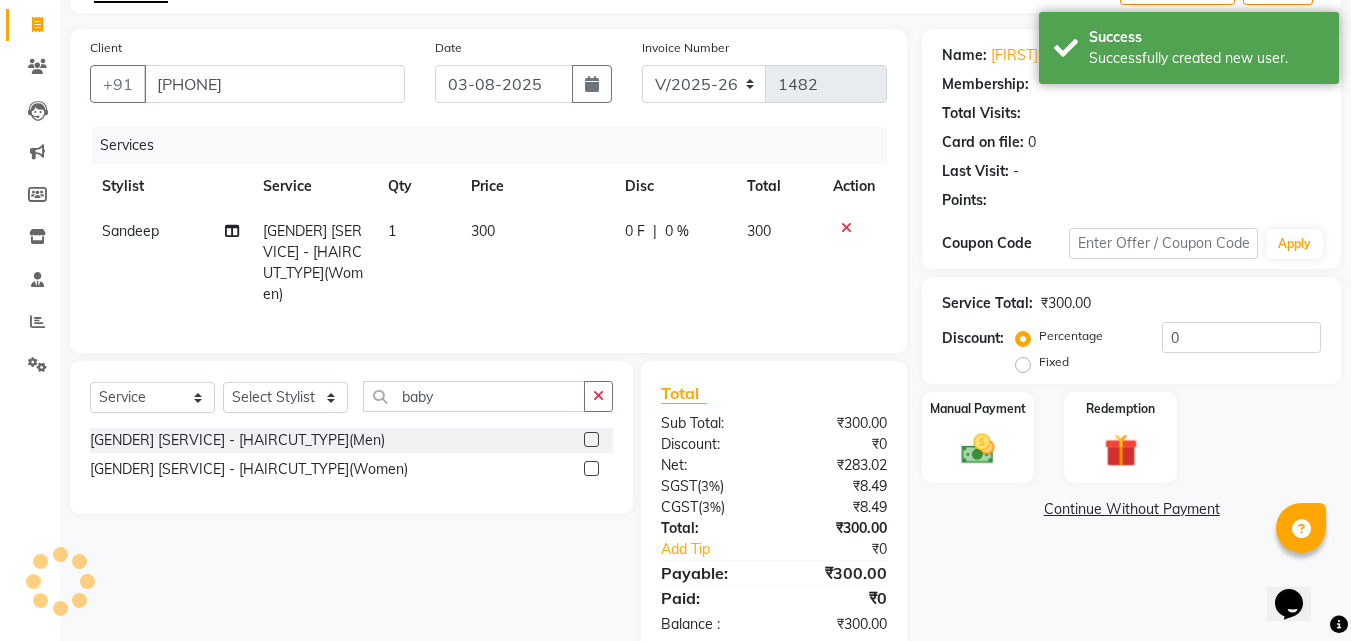 scroll, scrollTop: 180, scrollLeft: 0, axis: vertical 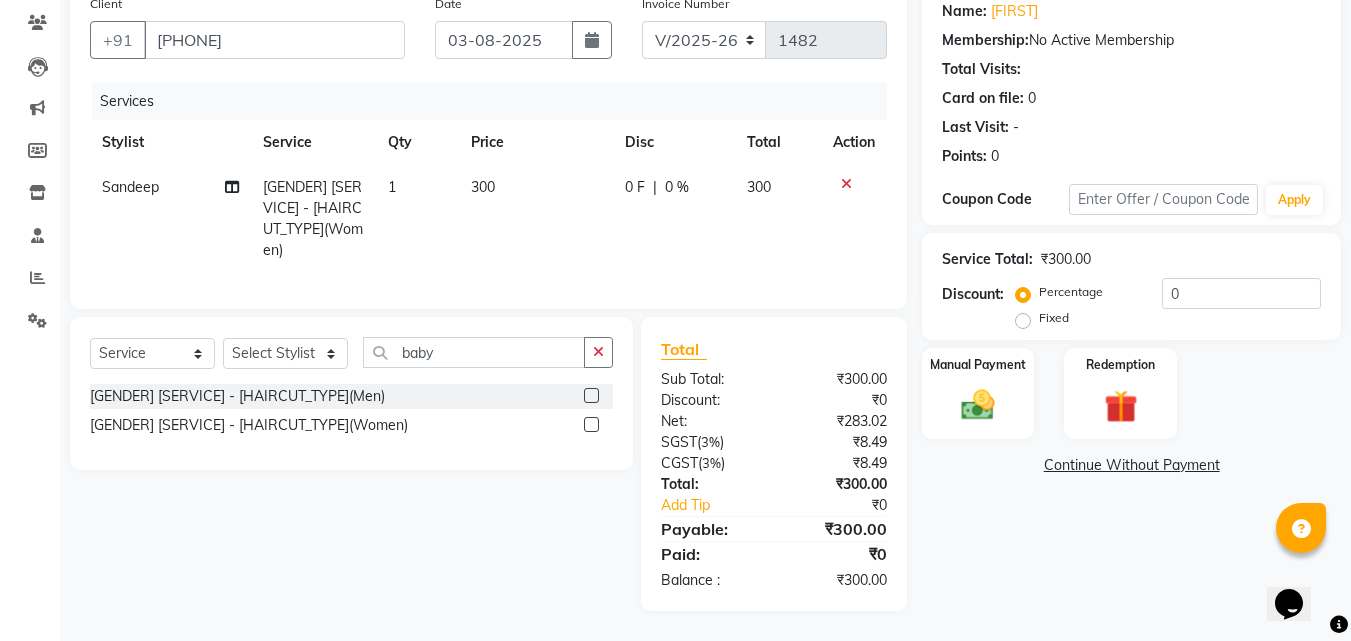 click on "Discount:" 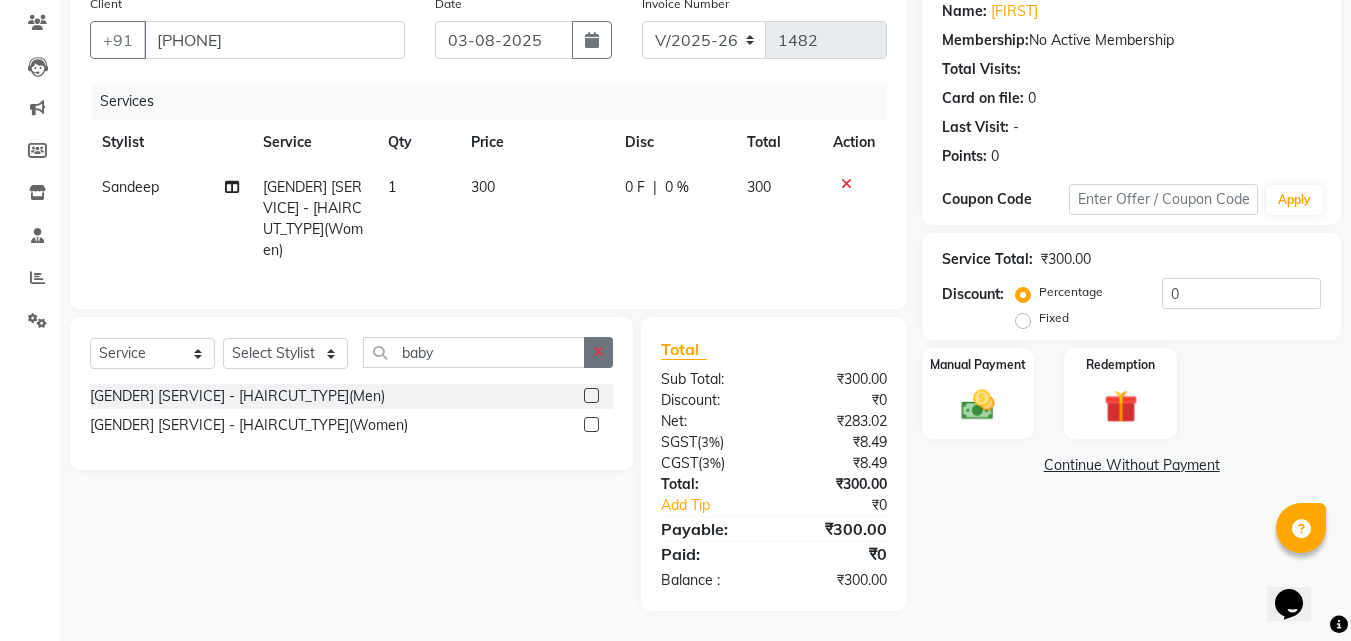 click 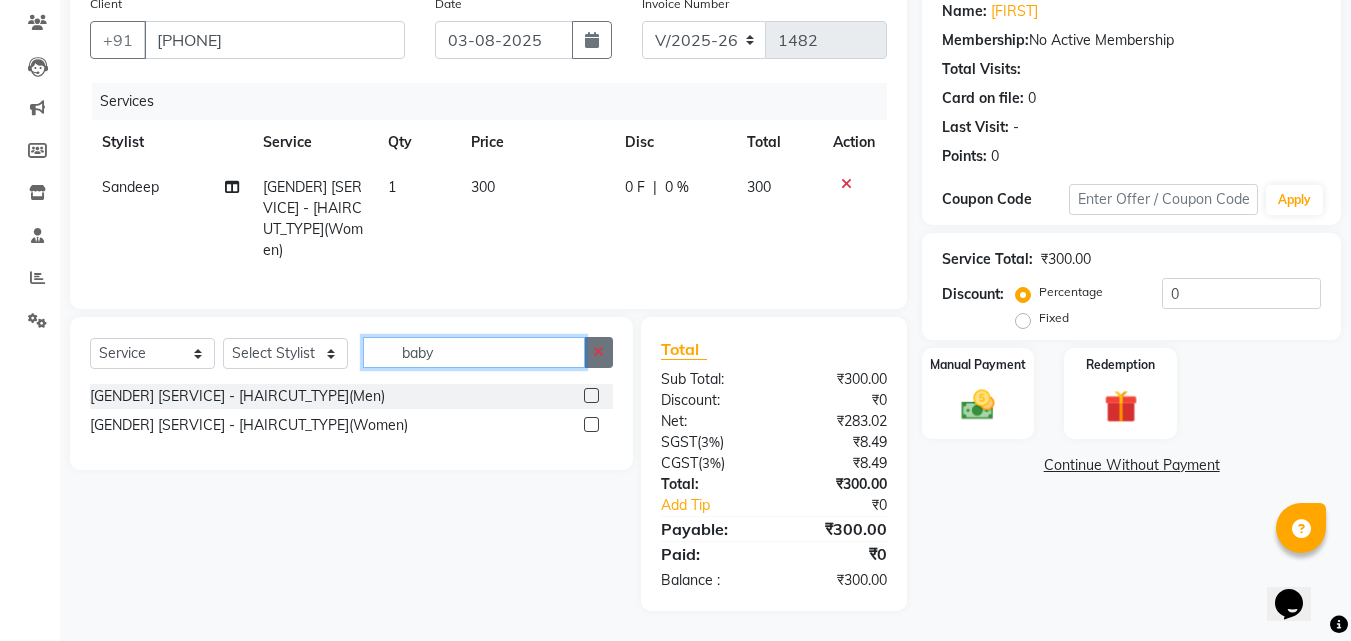 type 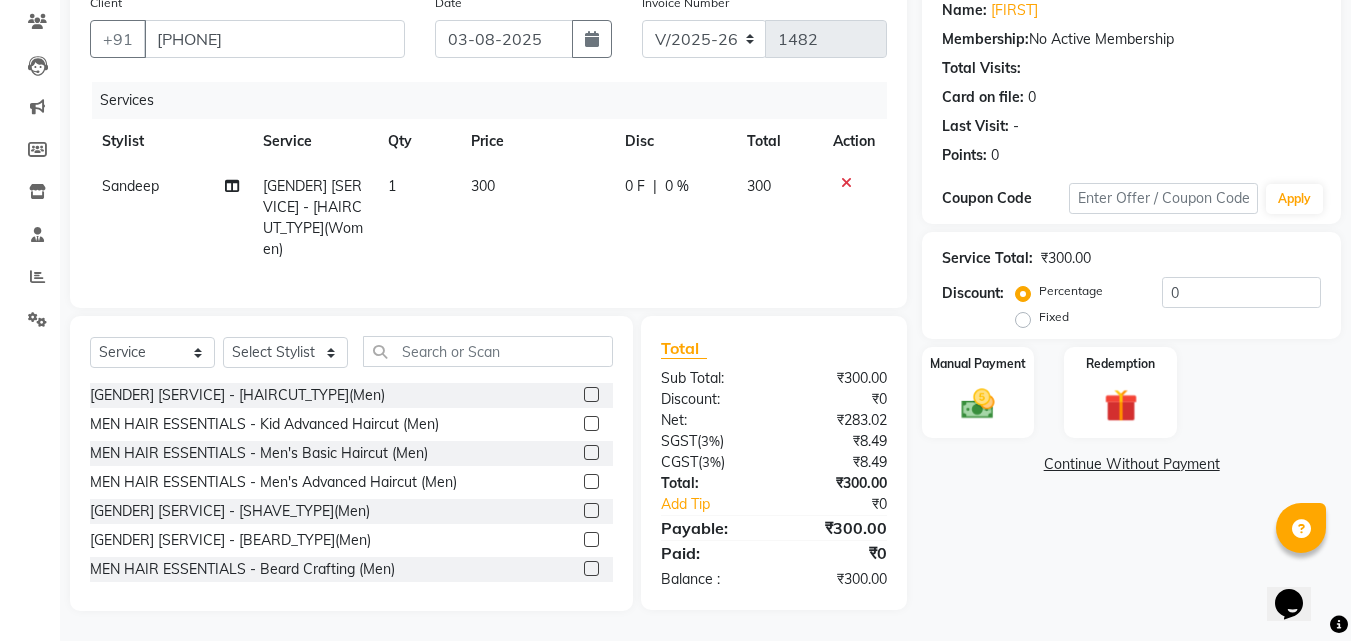 click 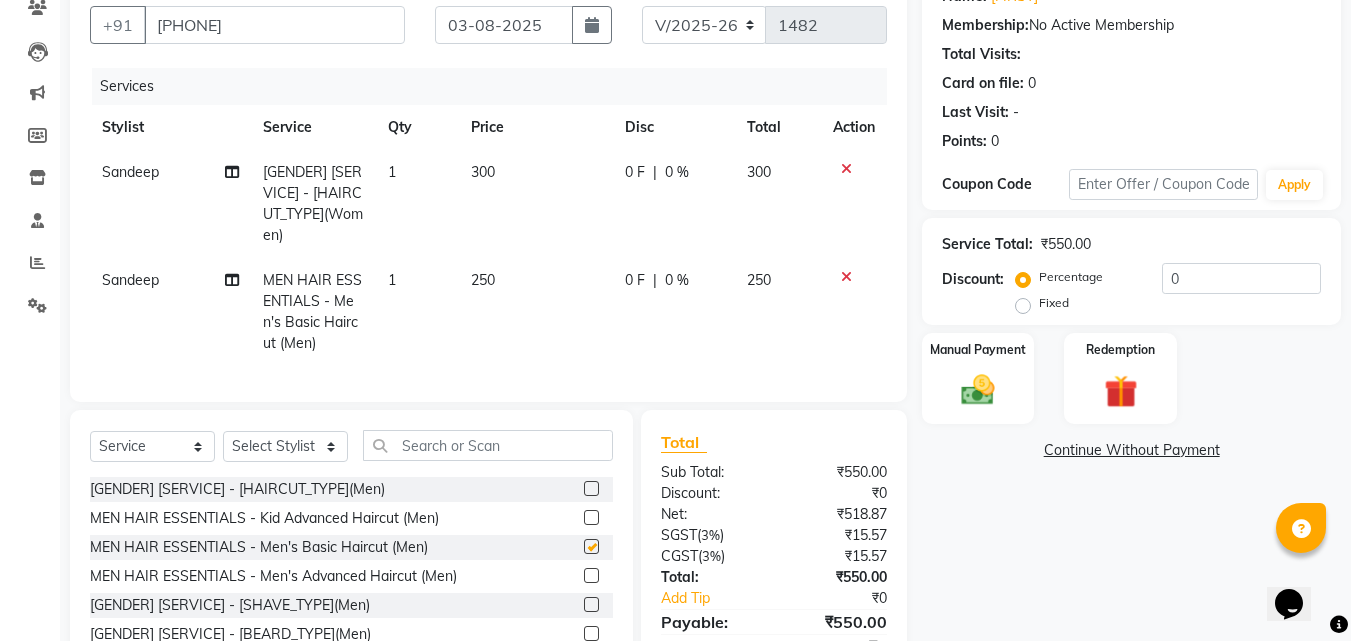 checkbox on "false" 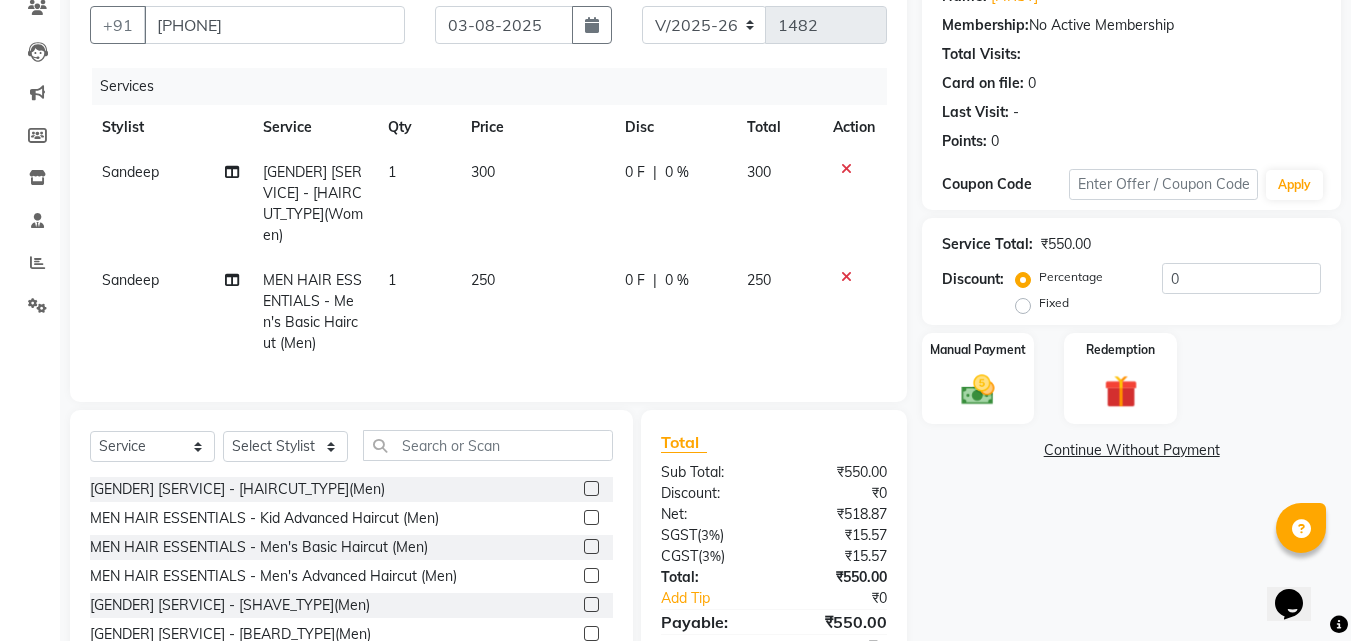 click on "250" 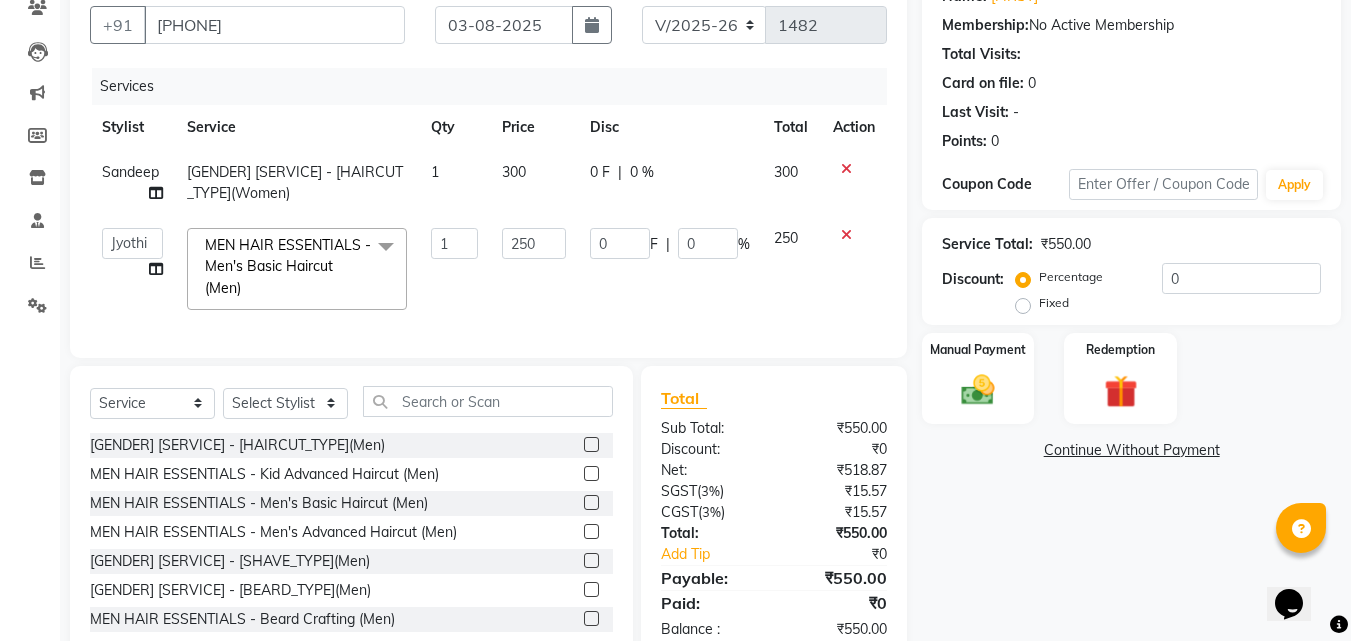 click on "250" 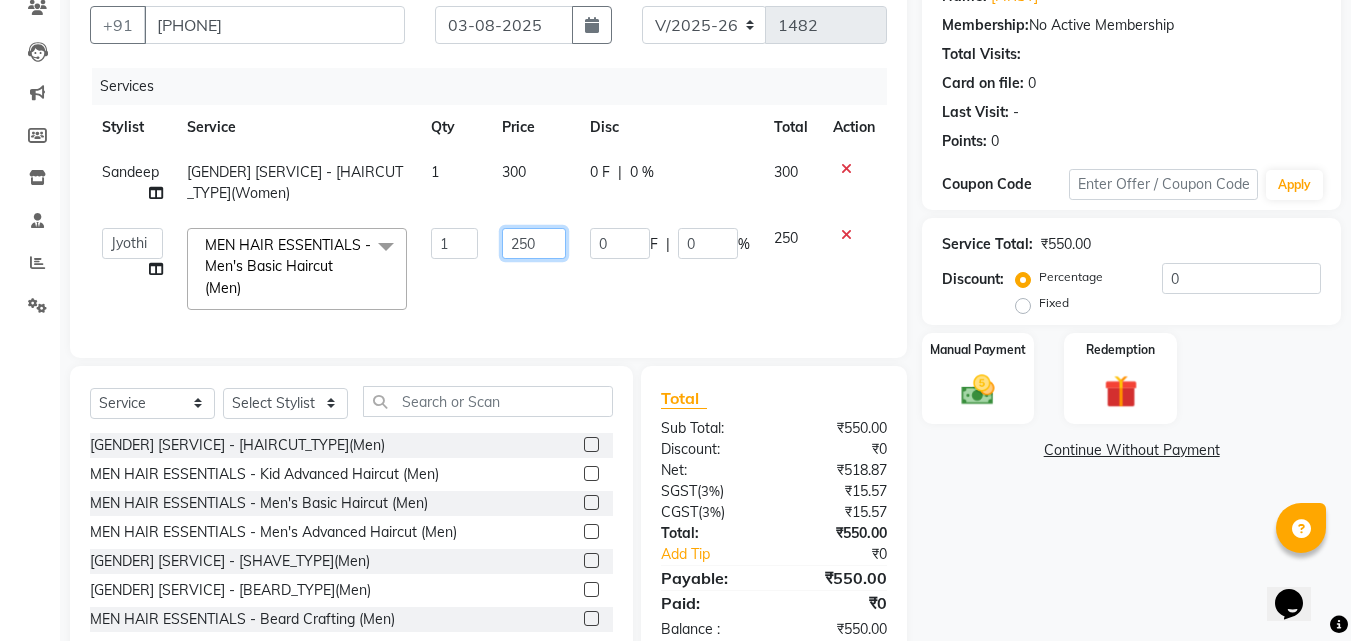 click on "250" 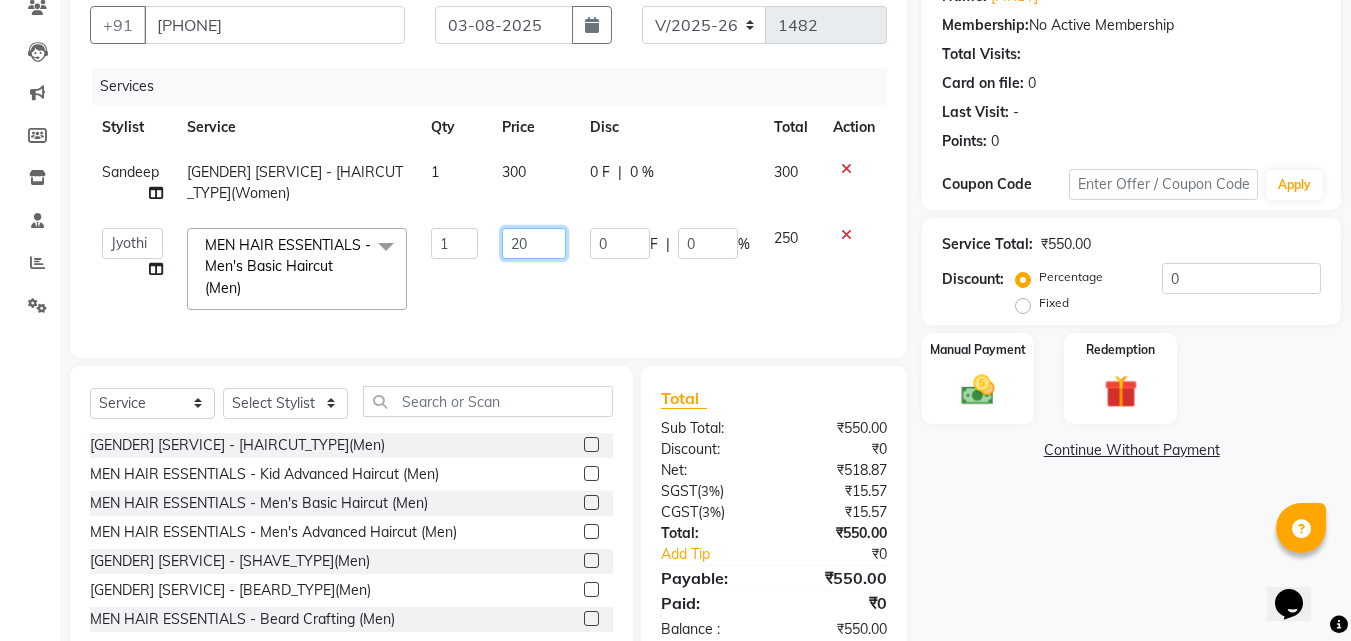 type on "200" 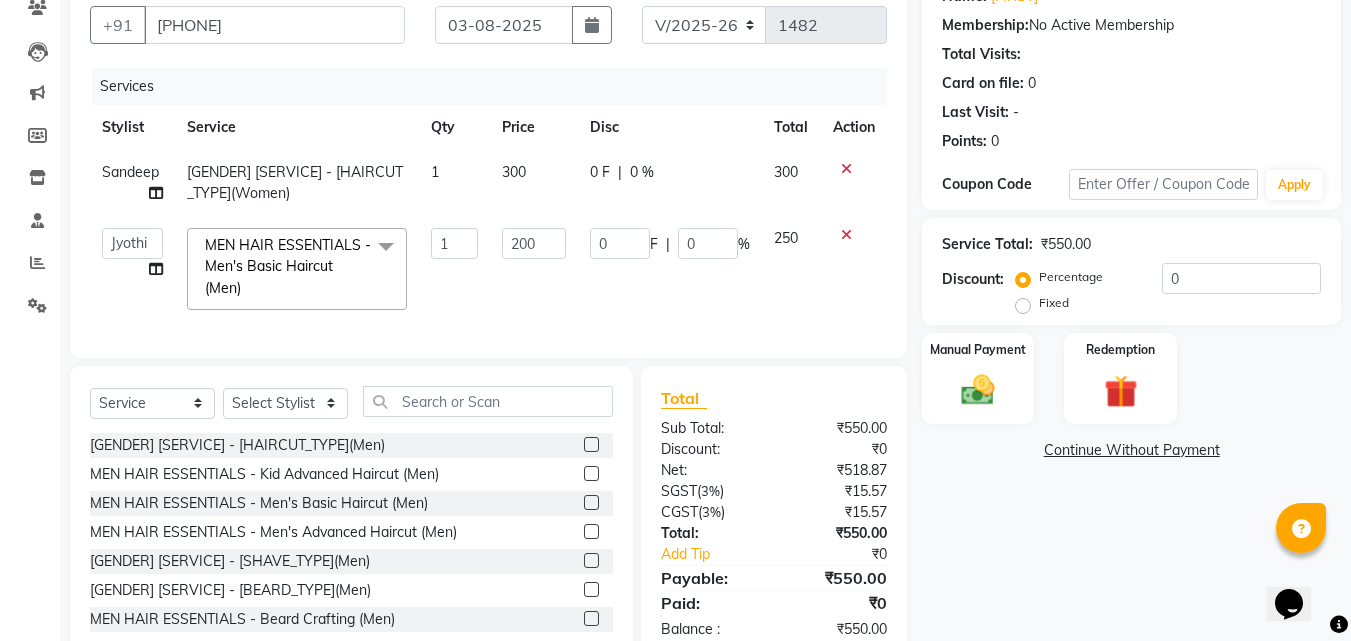 click on "0 F | 0 %" 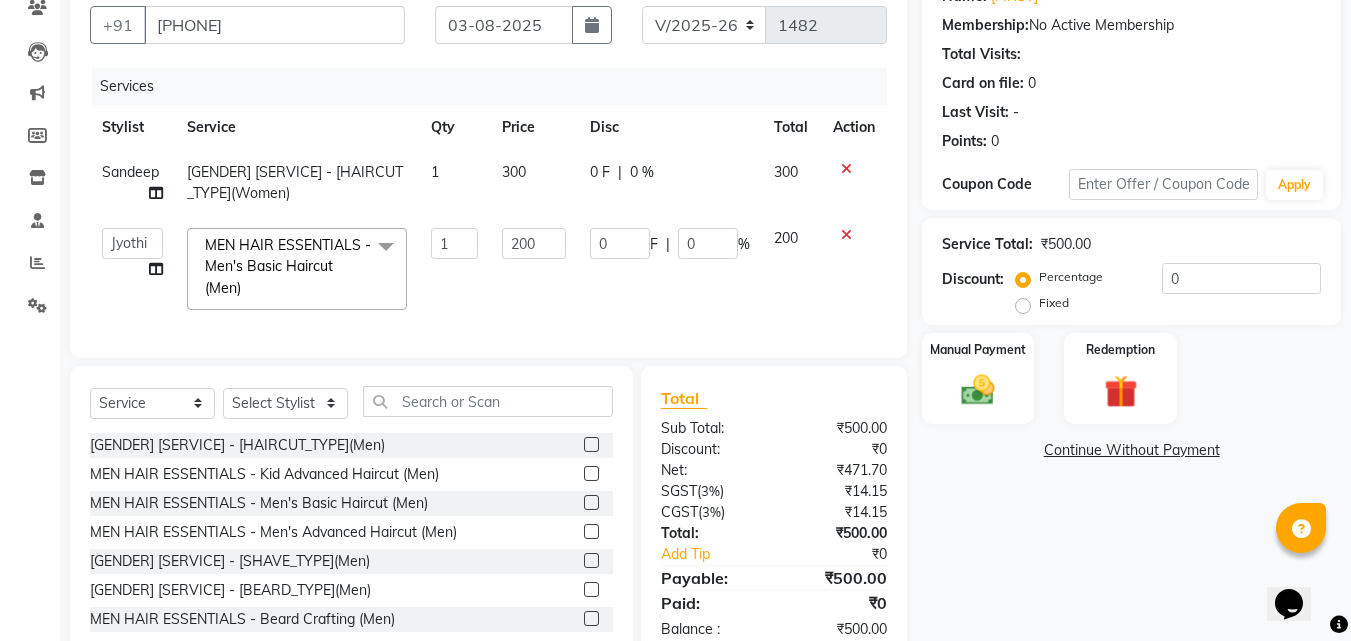 scroll, scrollTop: 245, scrollLeft: 0, axis: vertical 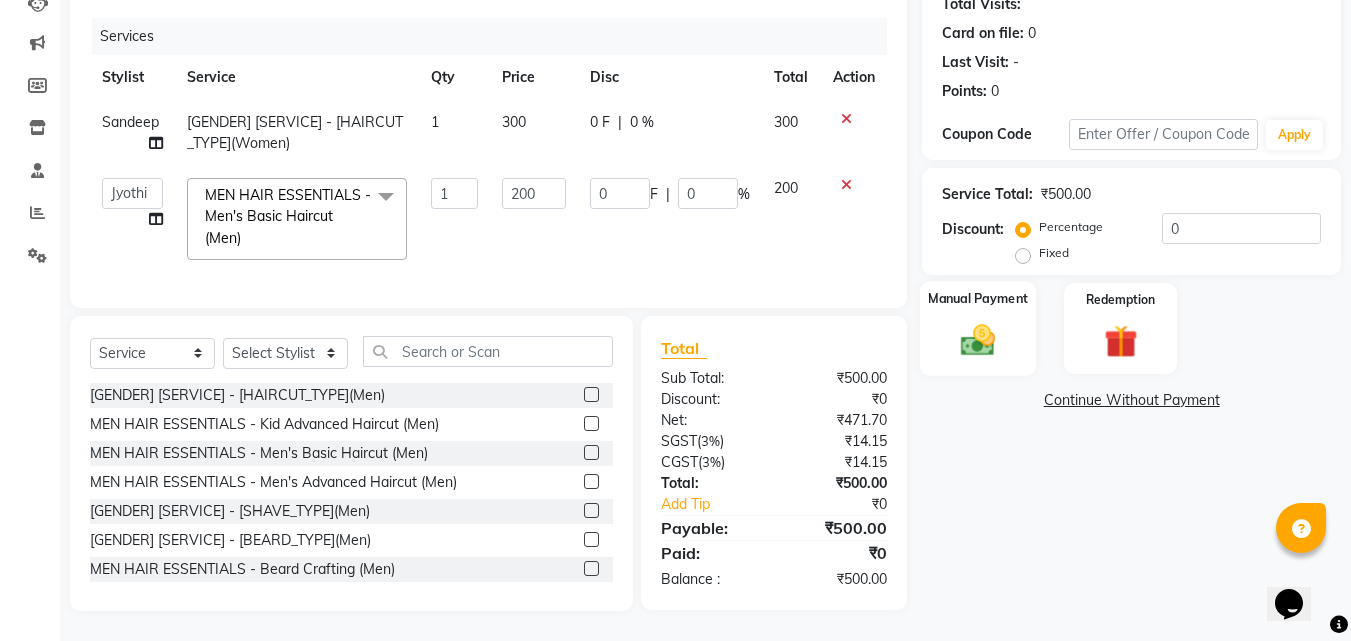 click 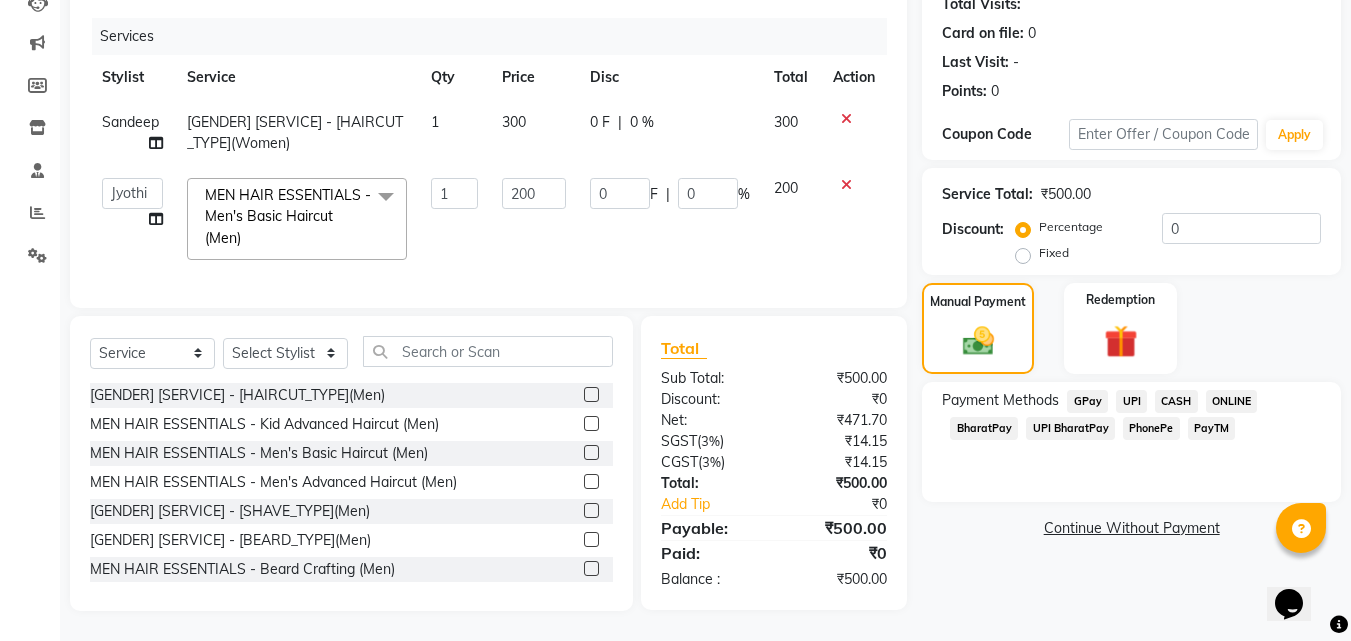 click on "PhonePe" 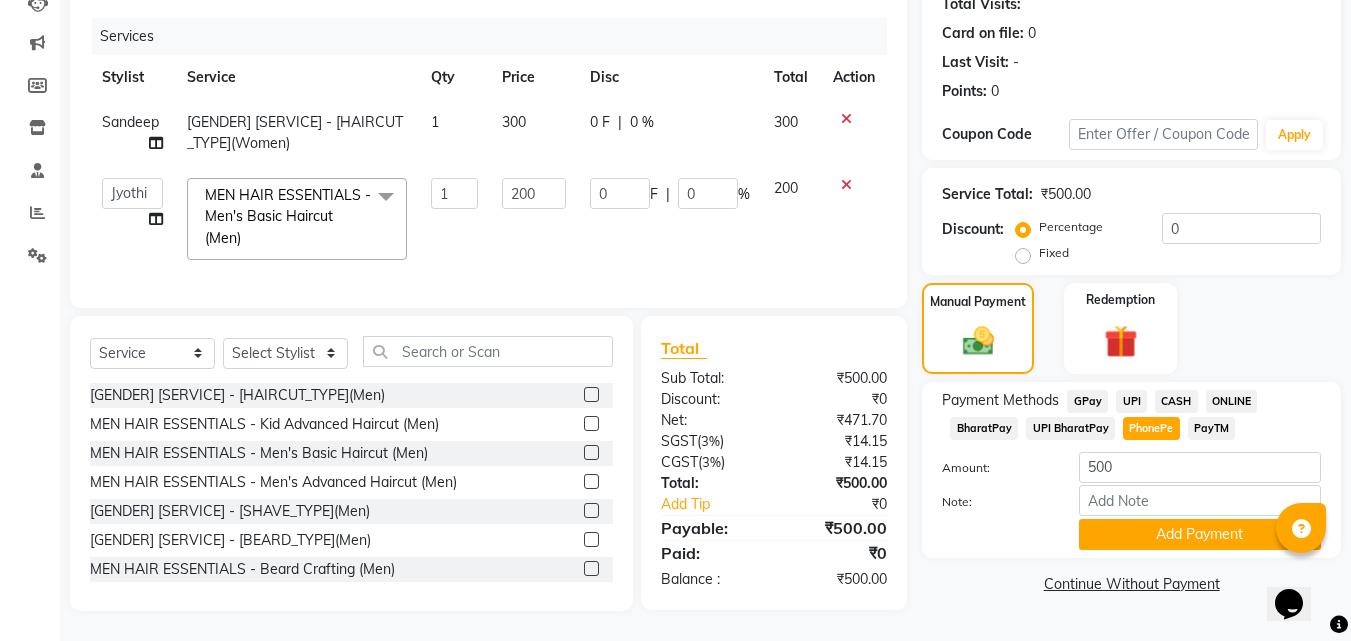 click on "CASH" 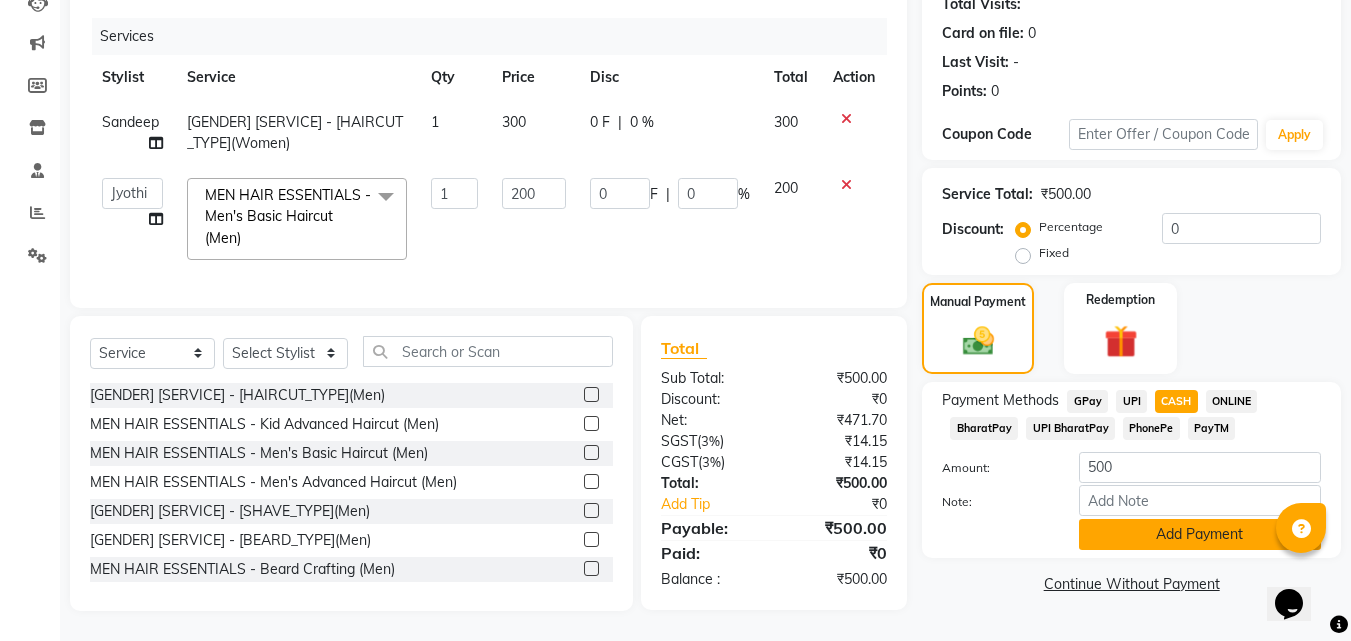 click on "Add Payment" 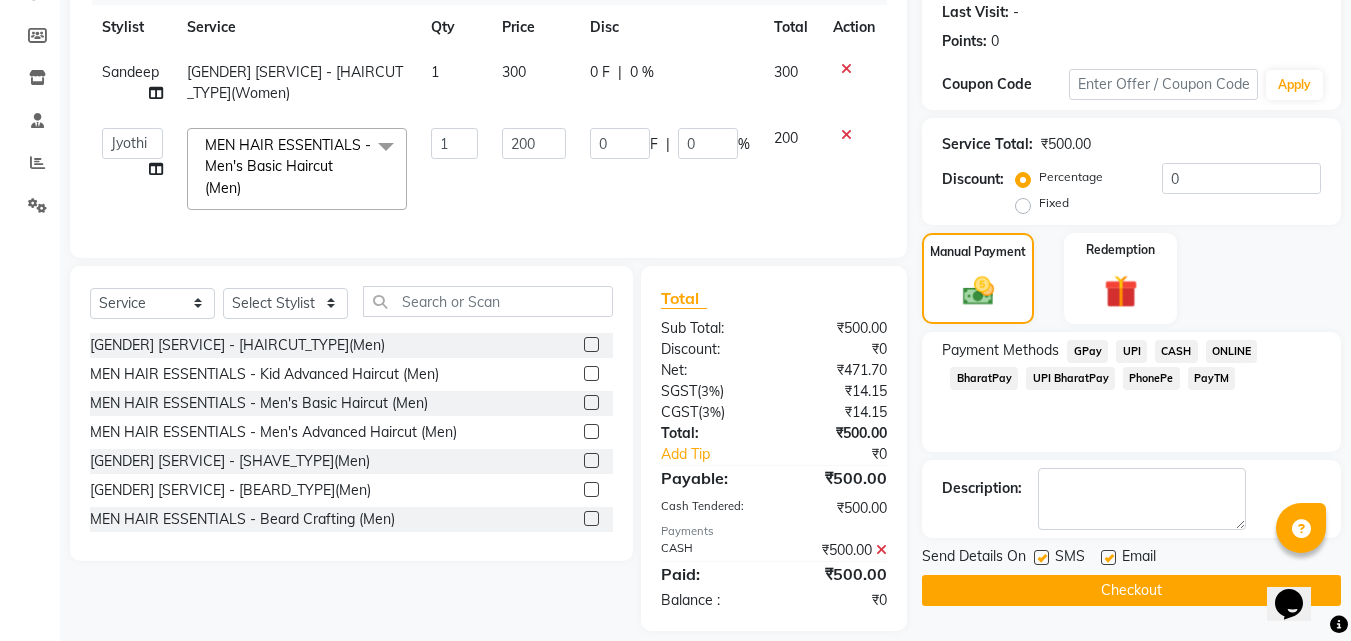 scroll, scrollTop: 315, scrollLeft: 0, axis: vertical 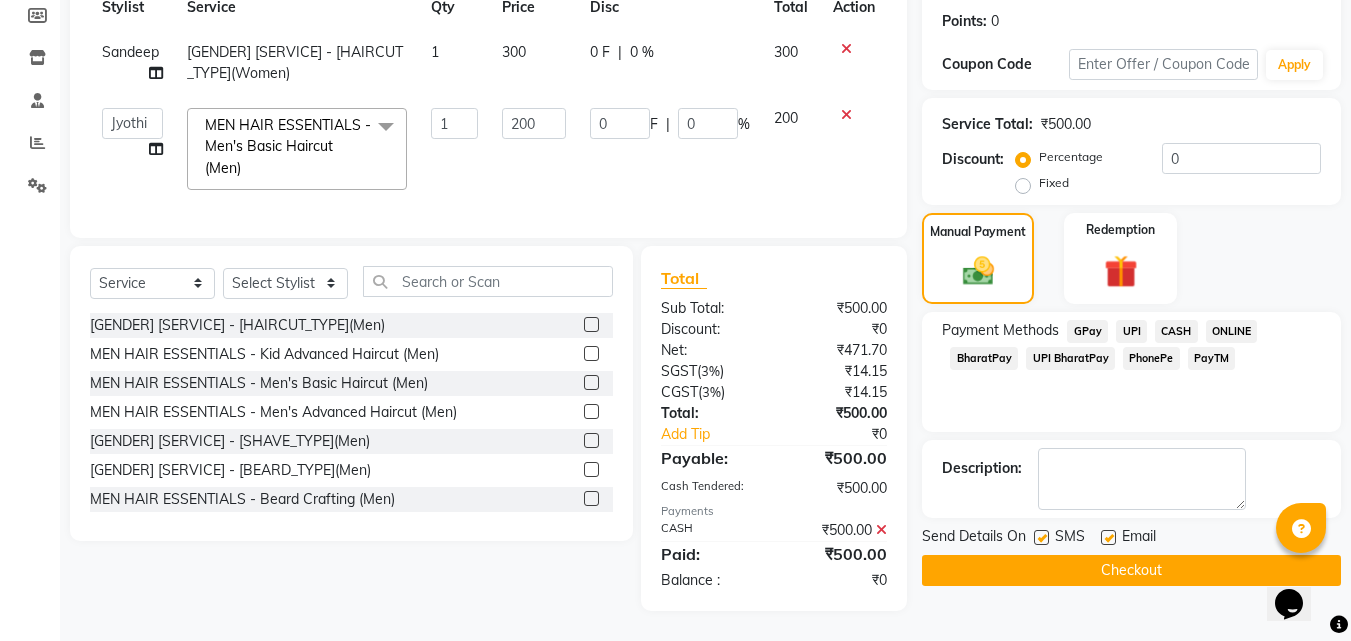 click on "Checkout" 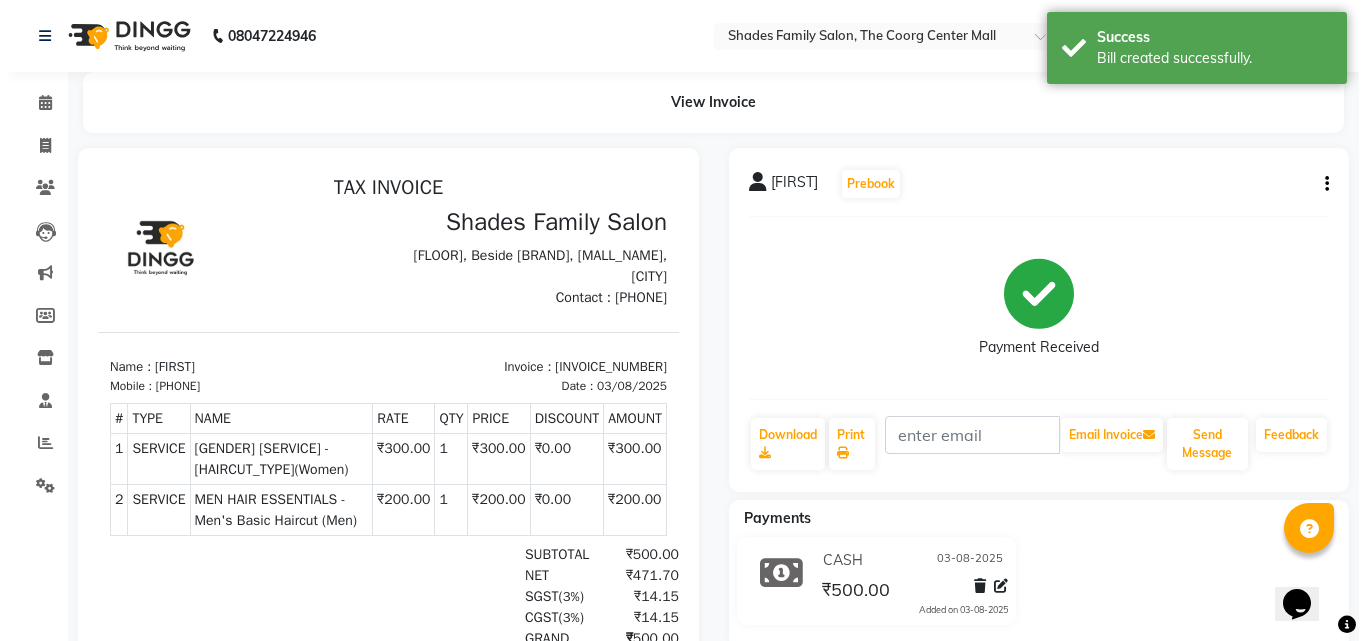 scroll, scrollTop: 0, scrollLeft: 0, axis: both 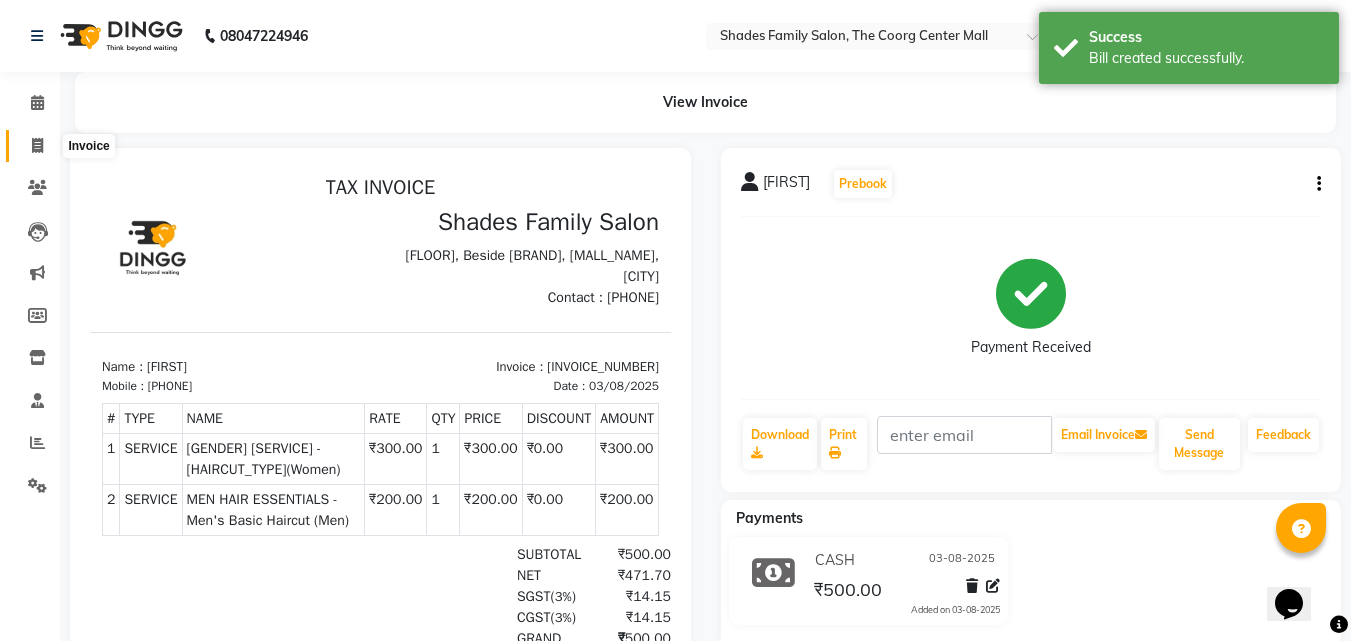 click 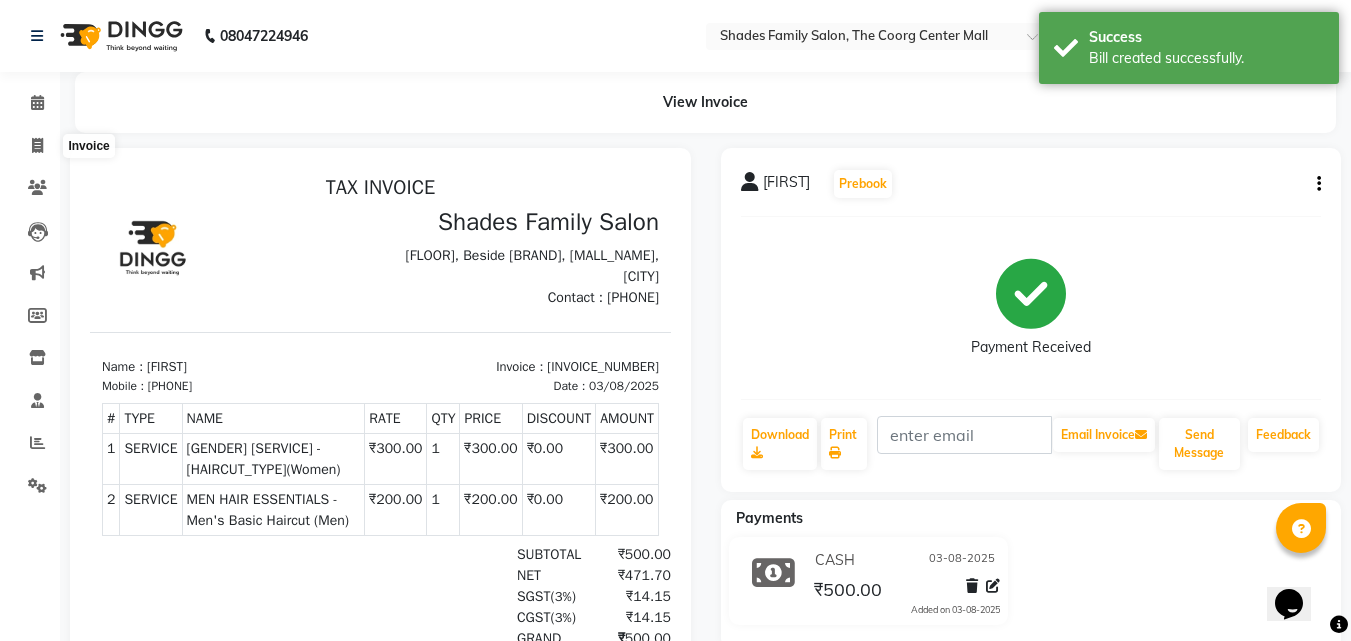 select on "service" 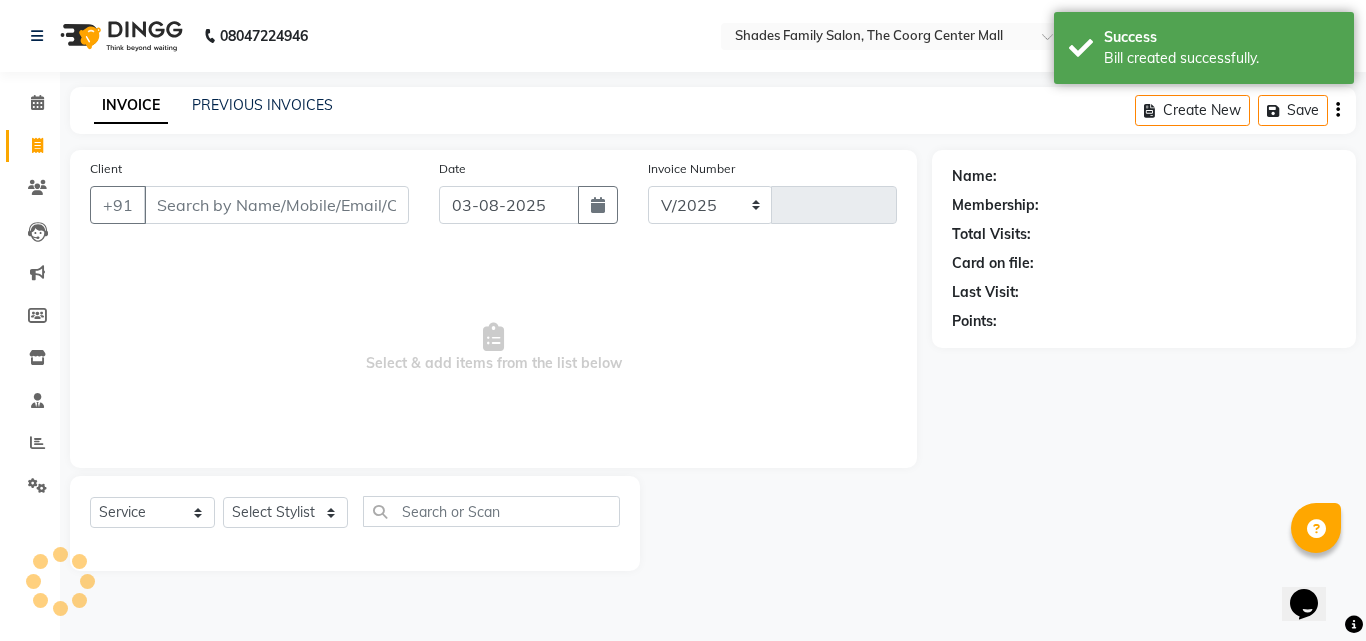 select on "7447" 